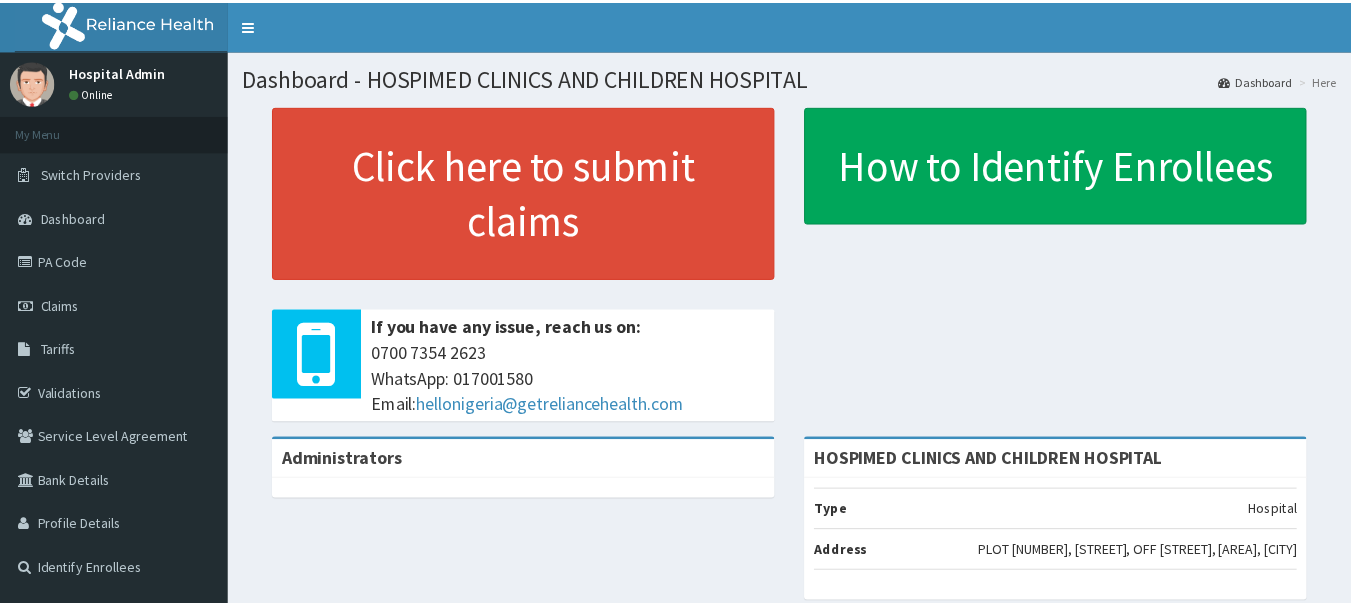 scroll, scrollTop: 0, scrollLeft: 0, axis: both 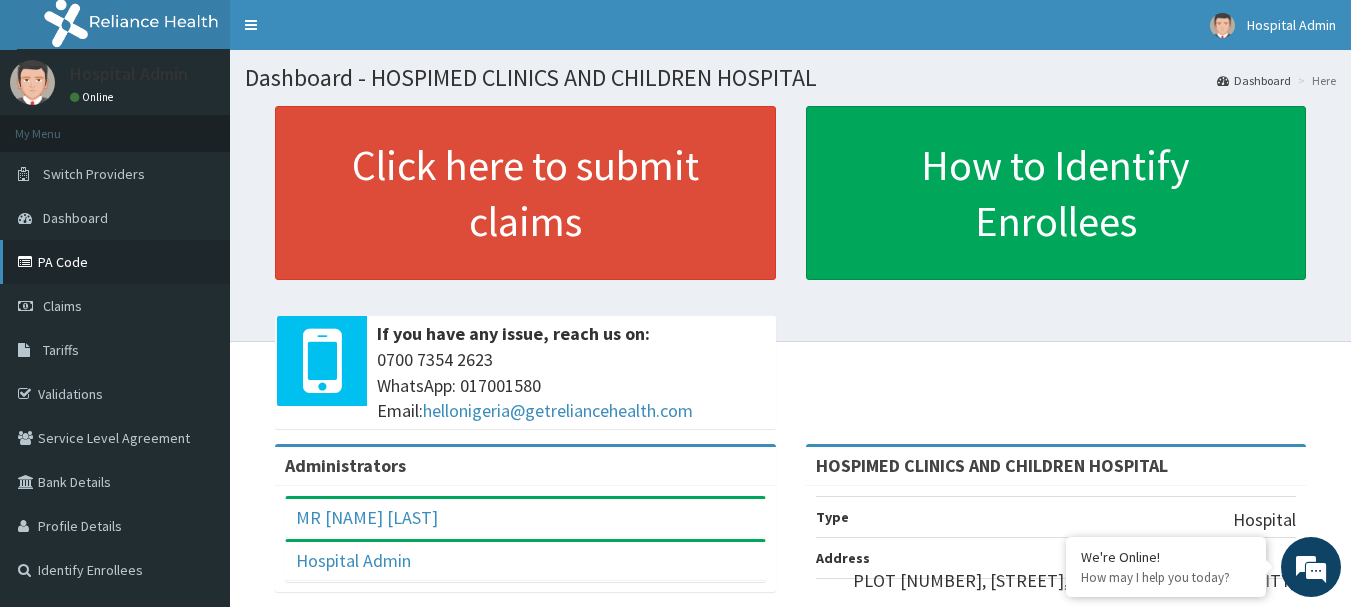 click on "PA Code" at bounding box center [115, 262] 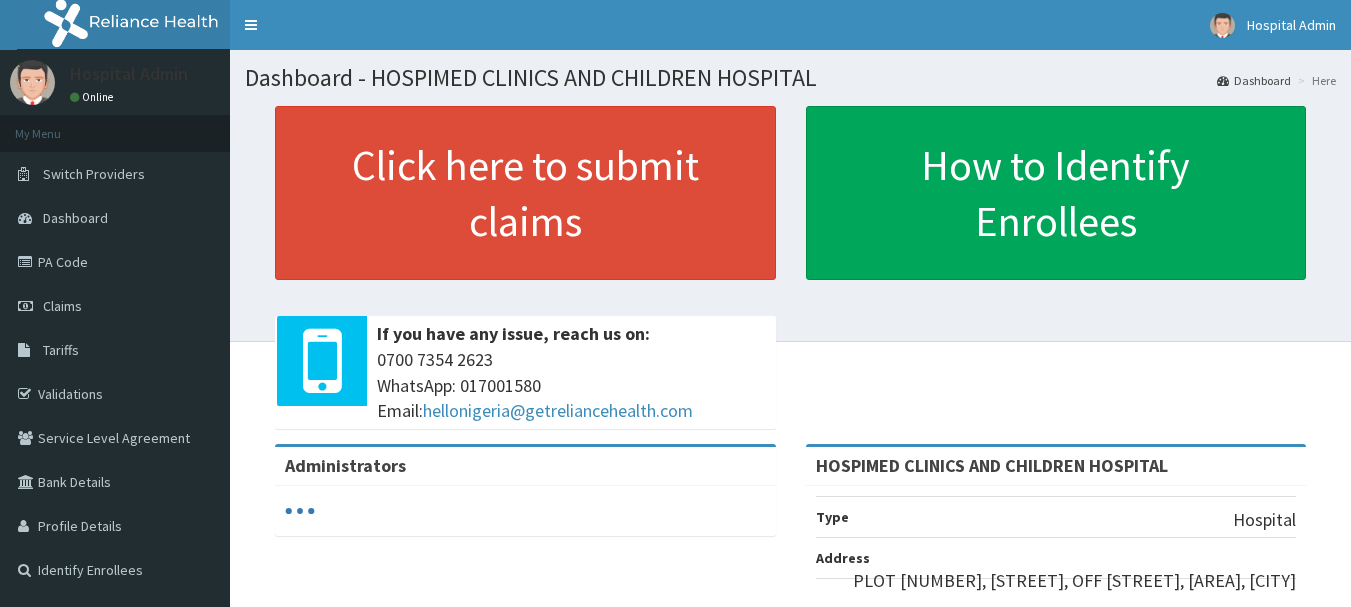 scroll, scrollTop: 0, scrollLeft: 0, axis: both 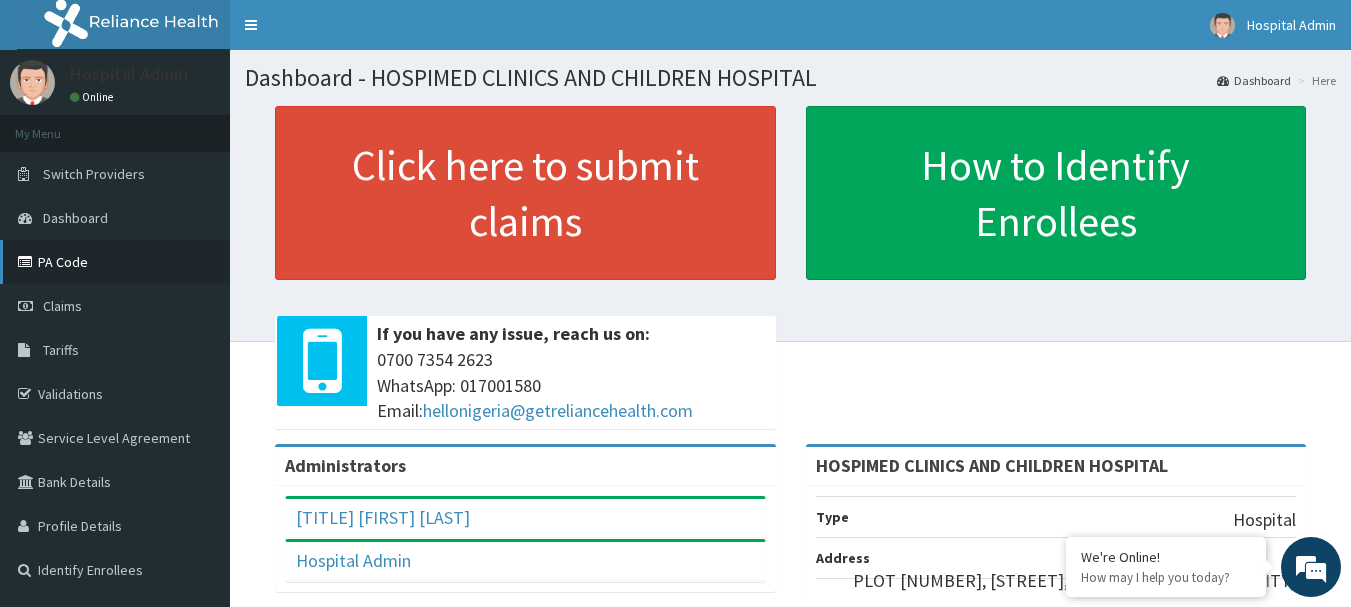 click on "PA Code" at bounding box center (115, 262) 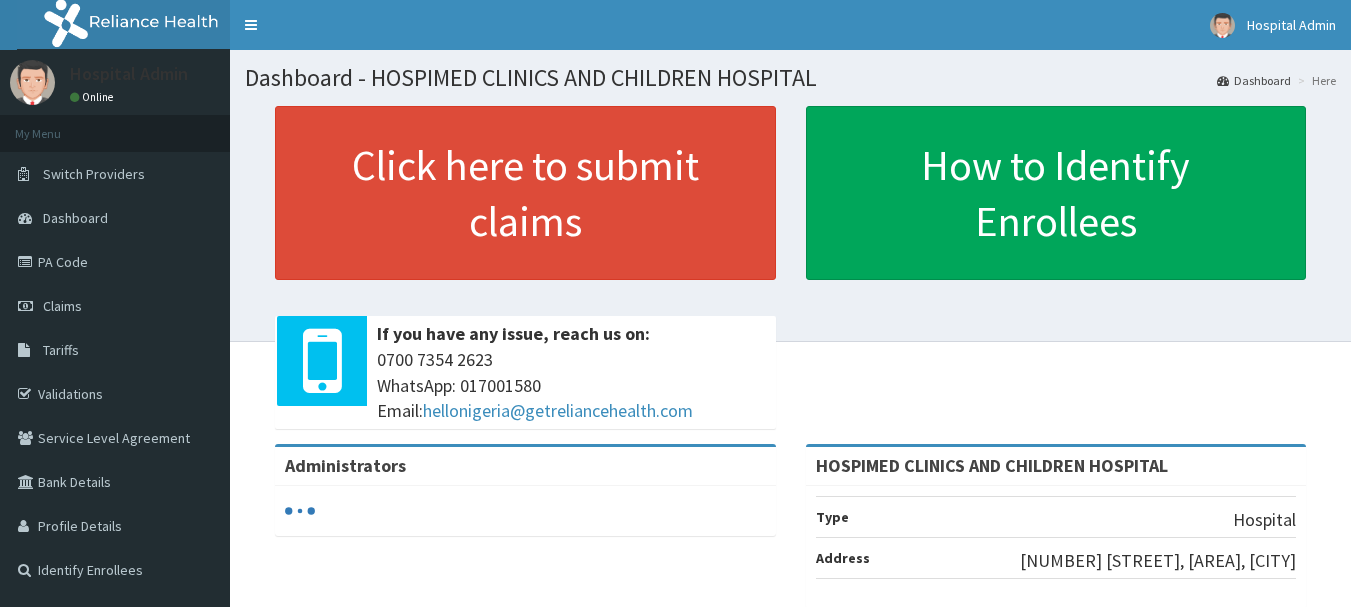 scroll, scrollTop: 0, scrollLeft: 0, axis: both 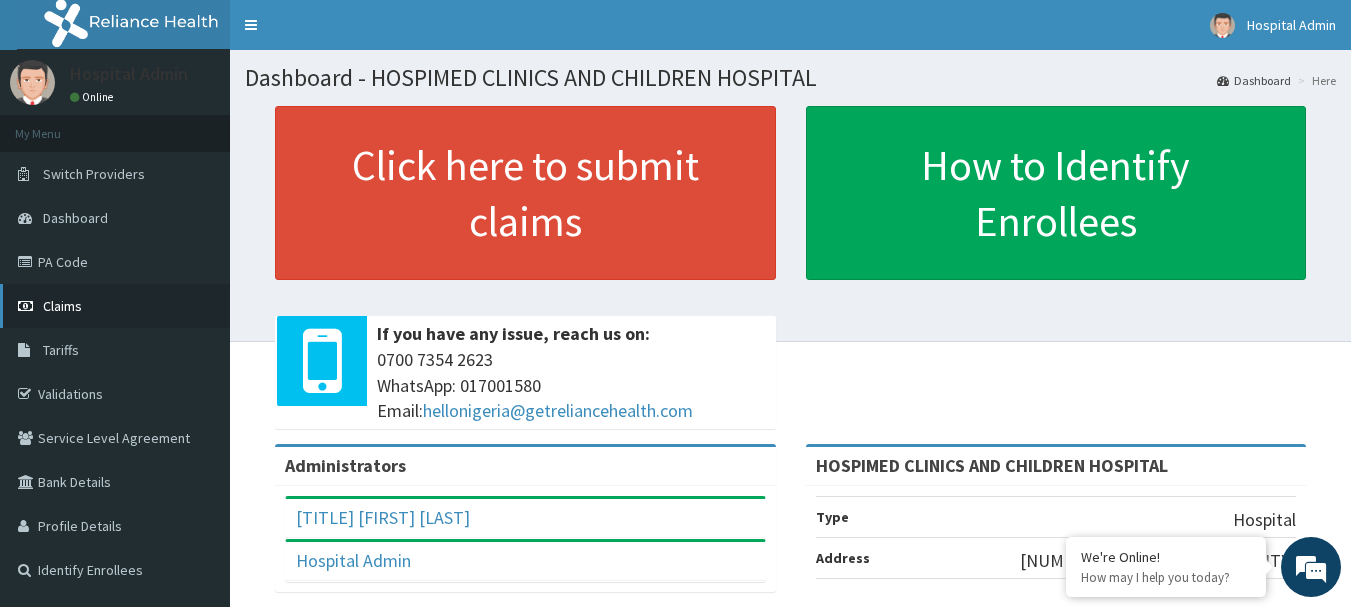 click on "Claims" at bounding box center (62, 306) 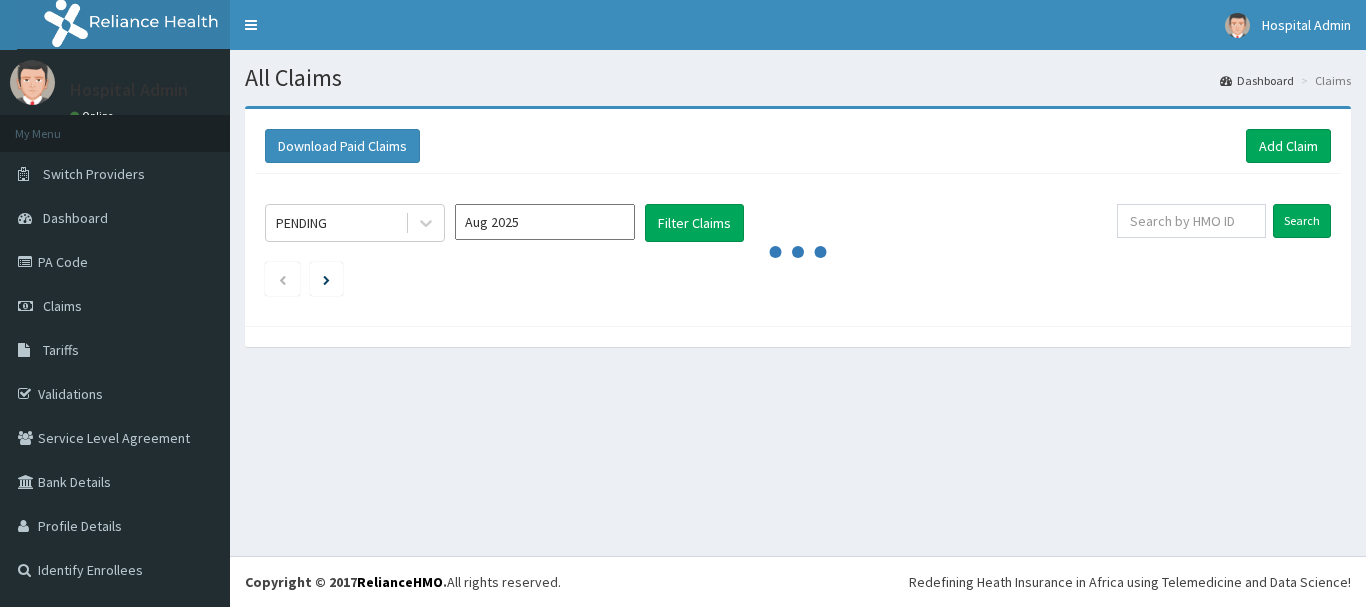 scroll, scrollTop: 0, scrollLeft: 0, axis: both 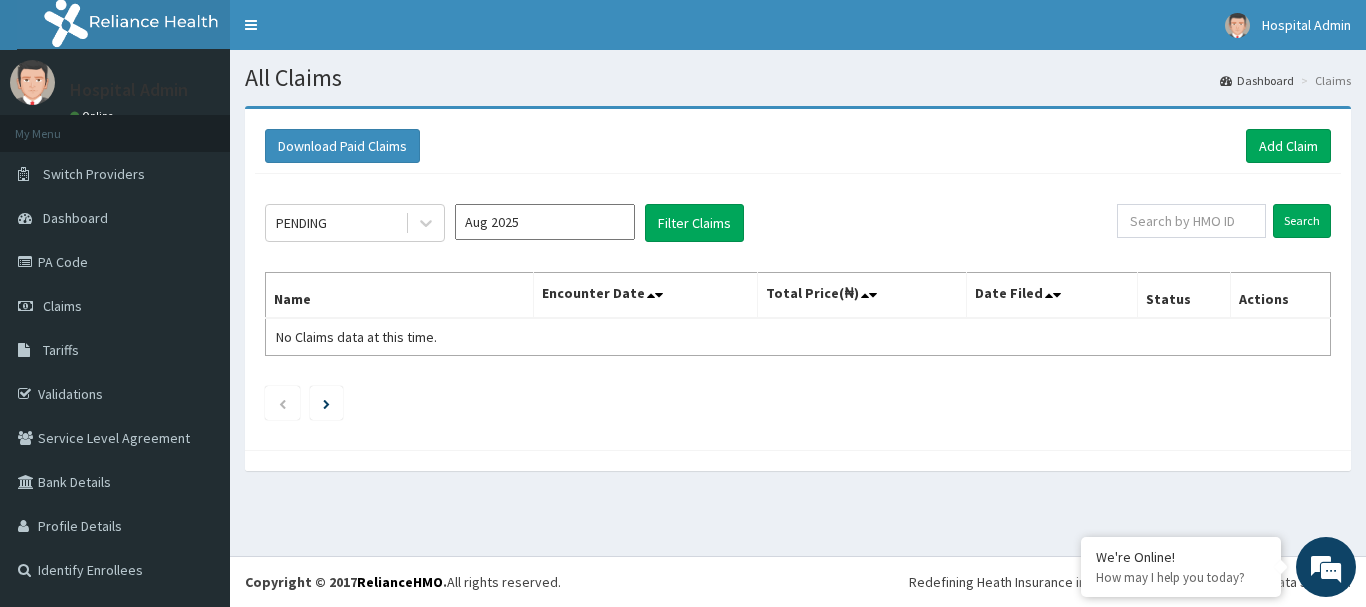 drag, startPoint x: 502, startPoint y: 164, endPoint x: 1015, endPoint y: 198, distance: 514.1255 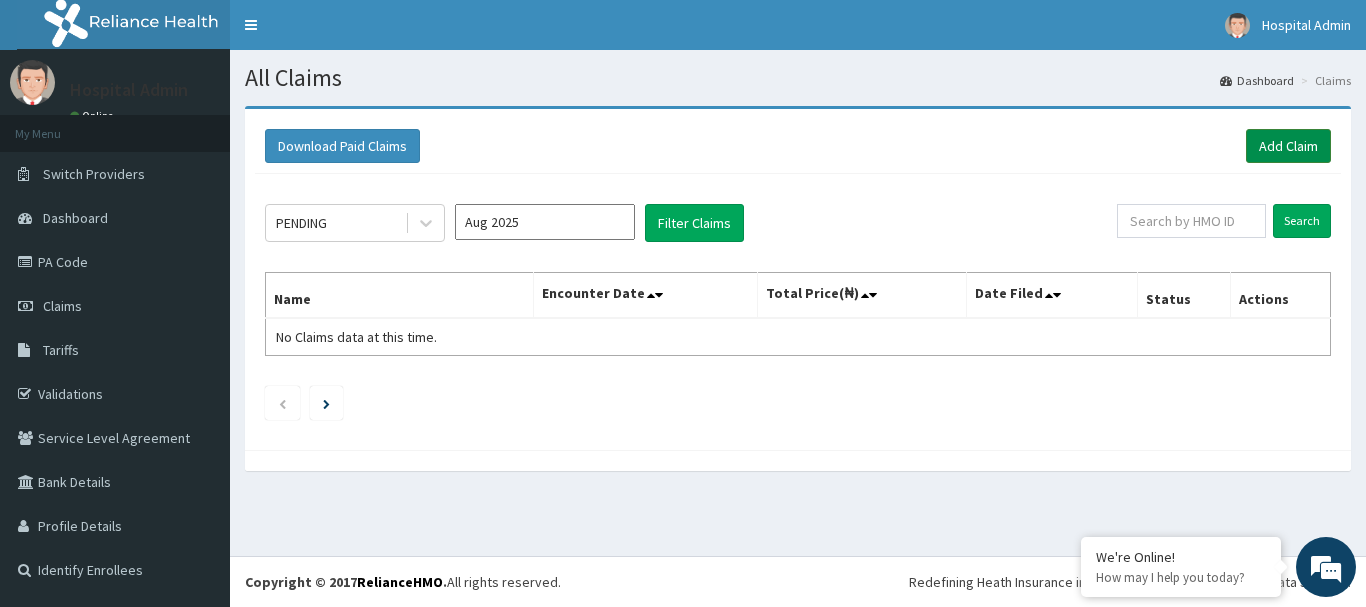 click on "Add Claim" at bounding box center (1288, 146) 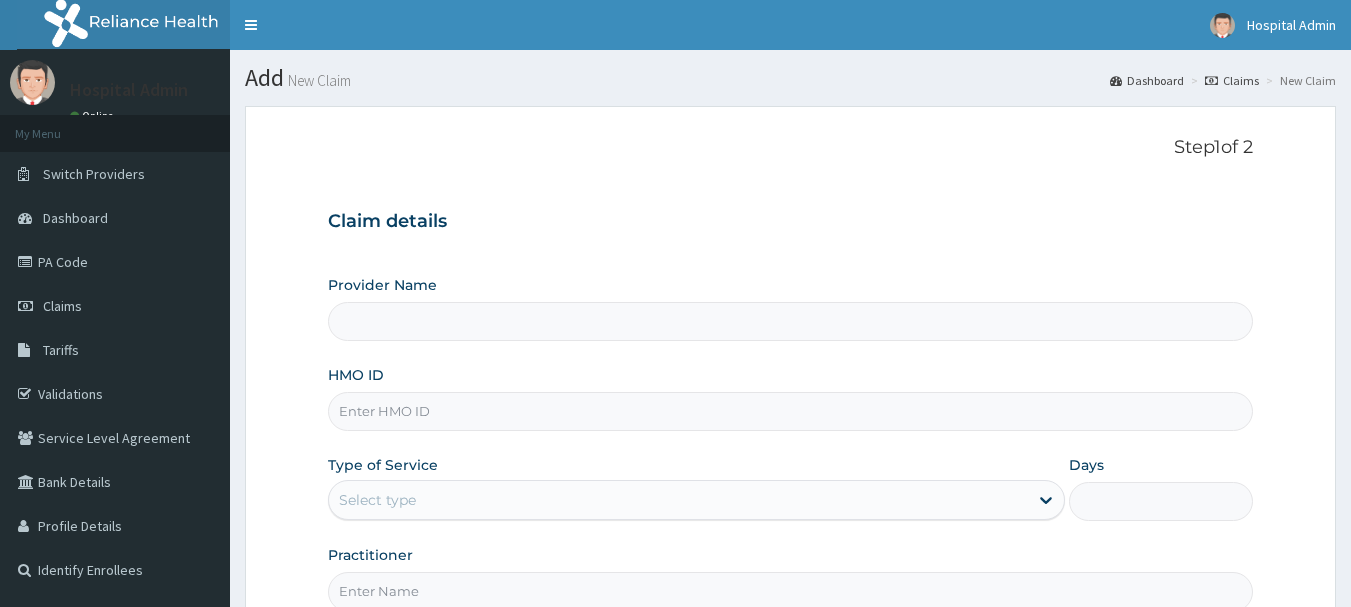 scroll, scrollTop: 0, scrollLeft: 0, axis: both 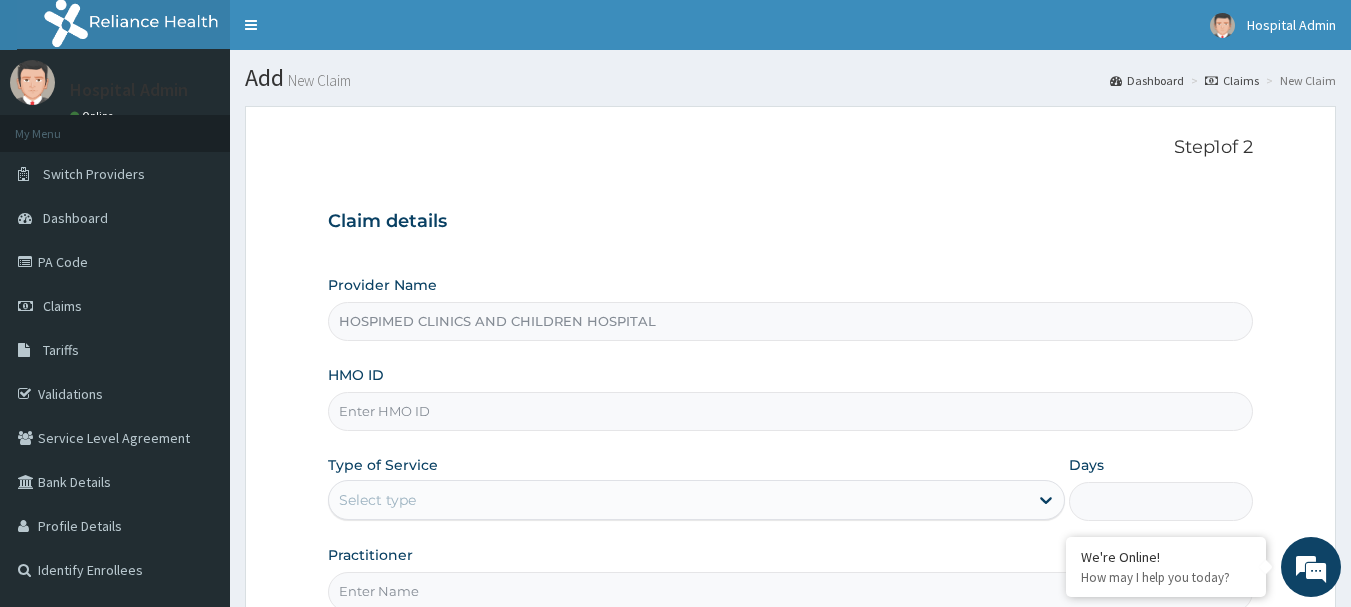 click on "HMO ID" at bounding box center [791, 411] 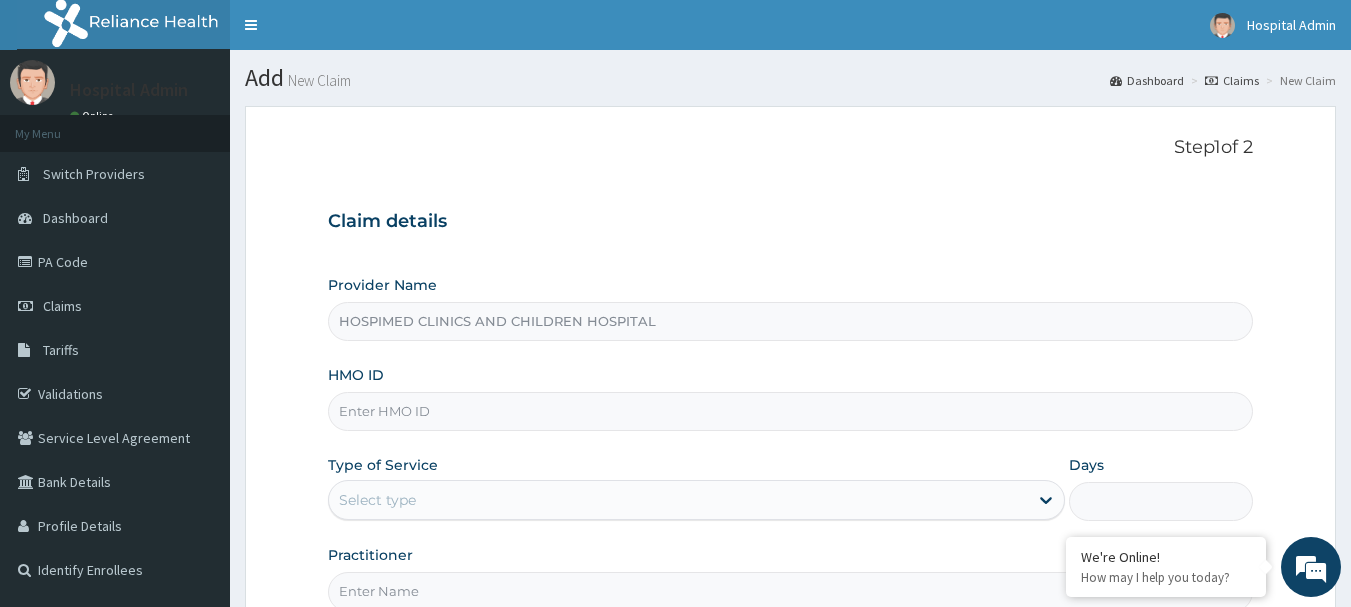paste on "NIT/10086/C" 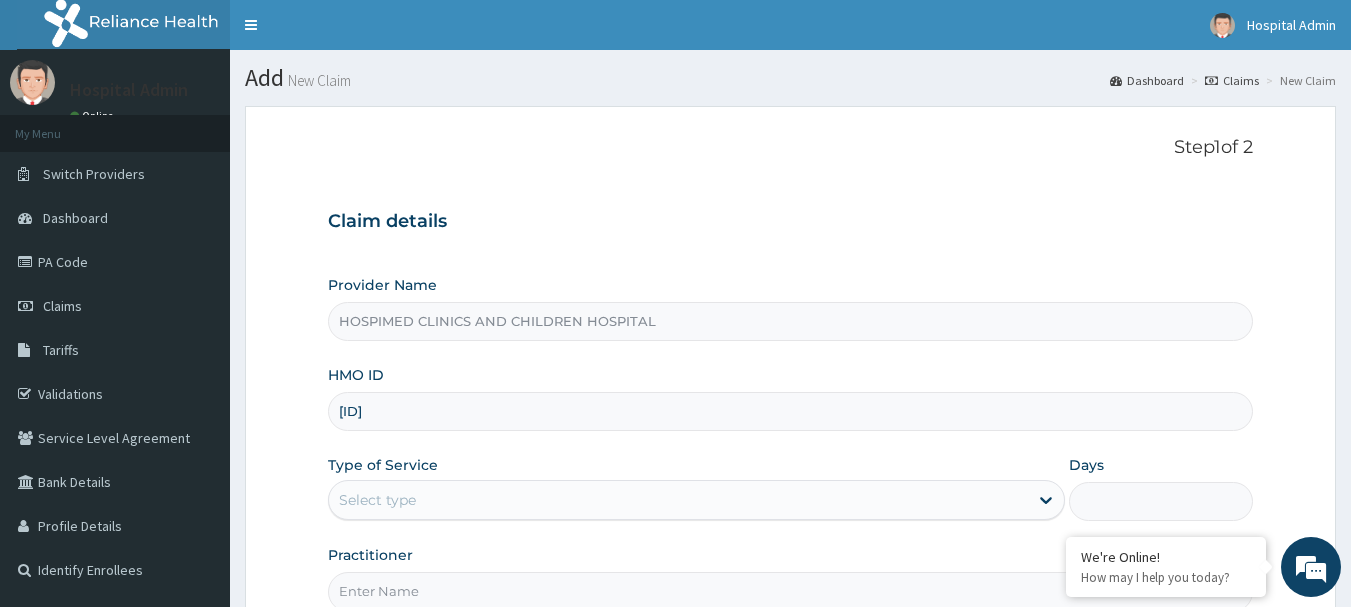 type on "NIT/10086/C" 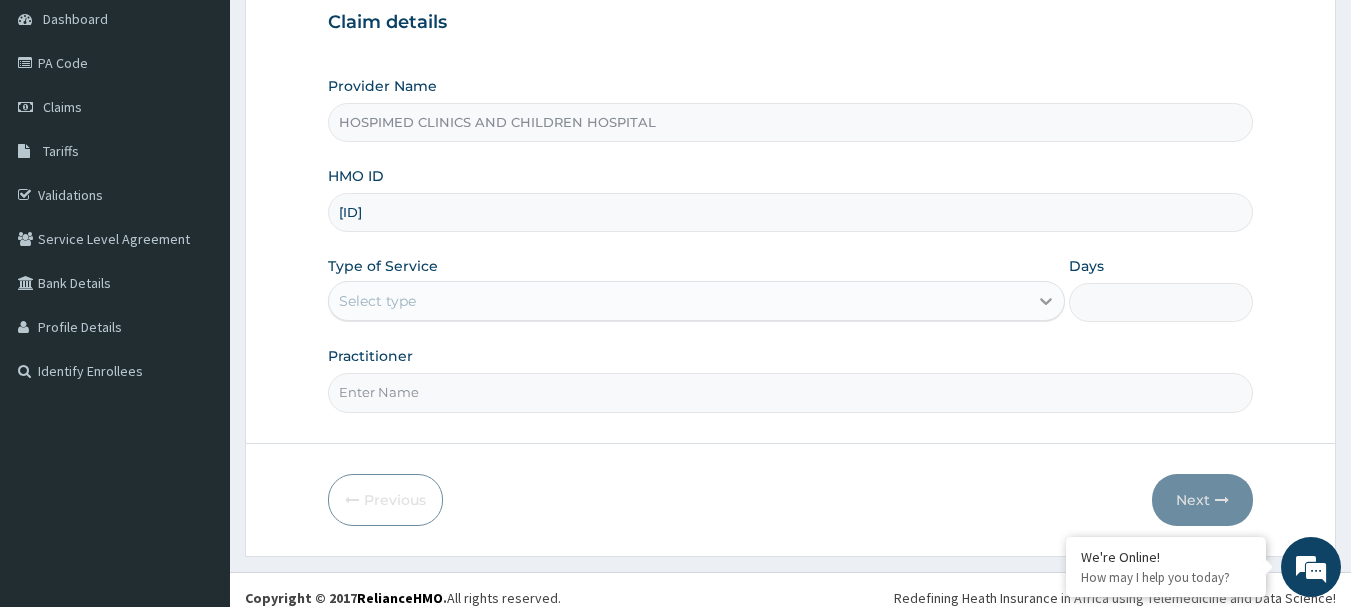 scroll, scrollTop: 200, scrollLeft: 0, axis: vertical 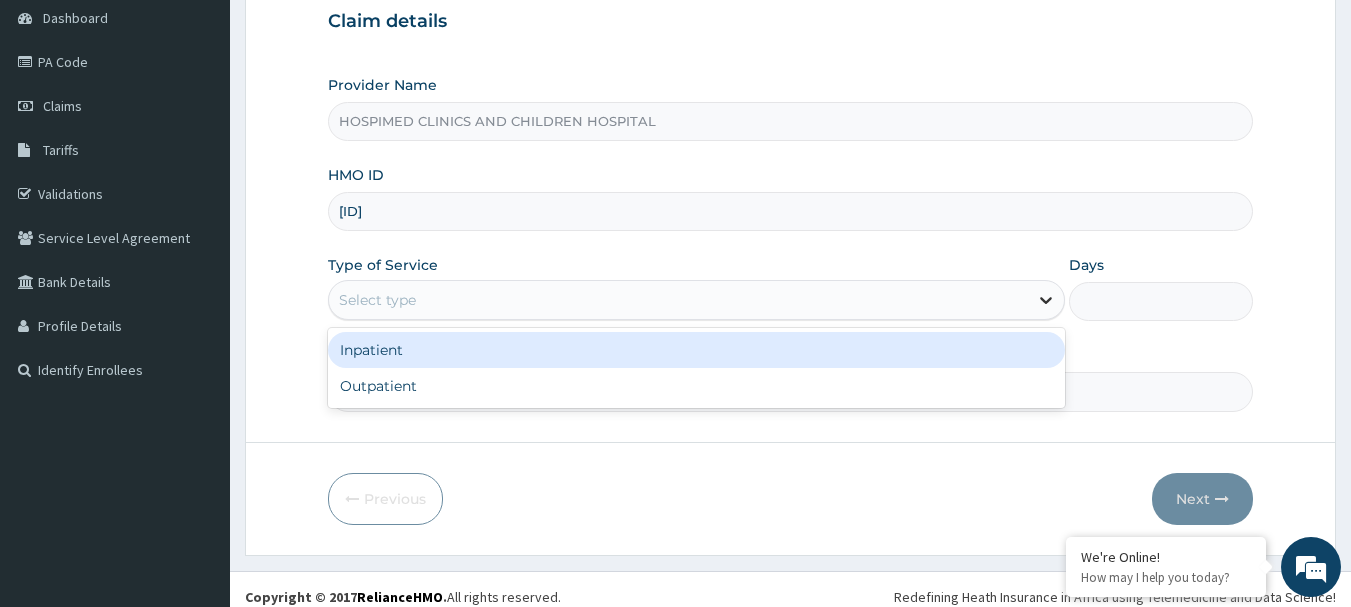 click 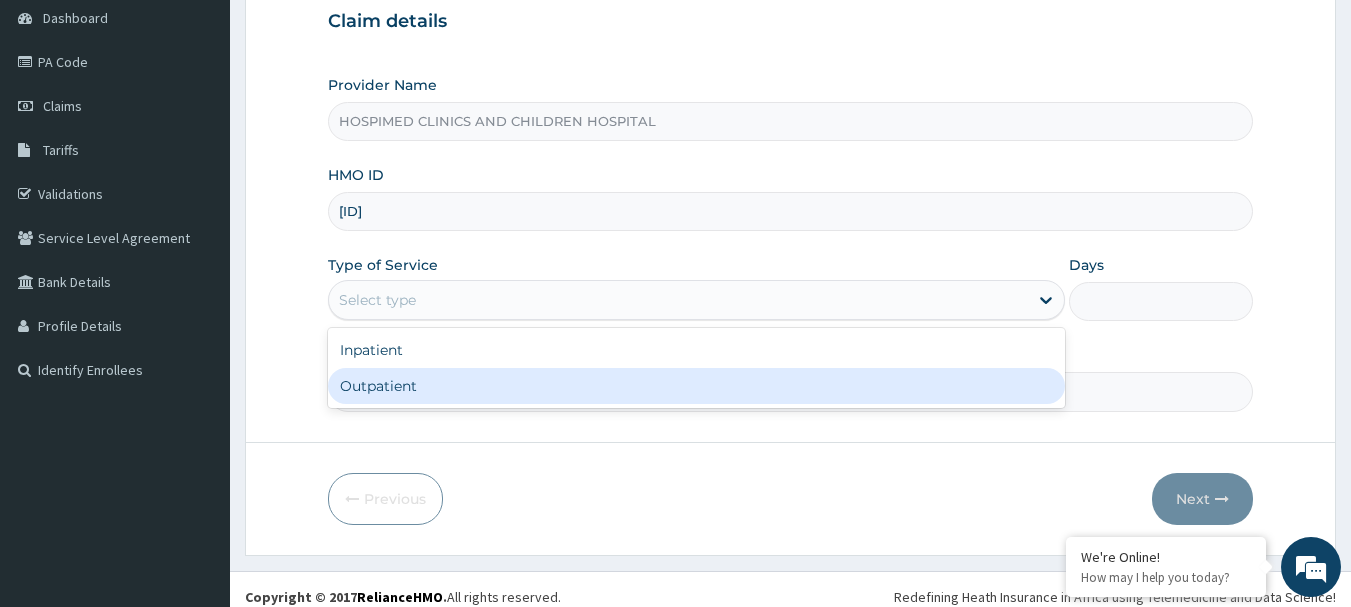 click on "Outpatient" at bounding box center [696, 386] 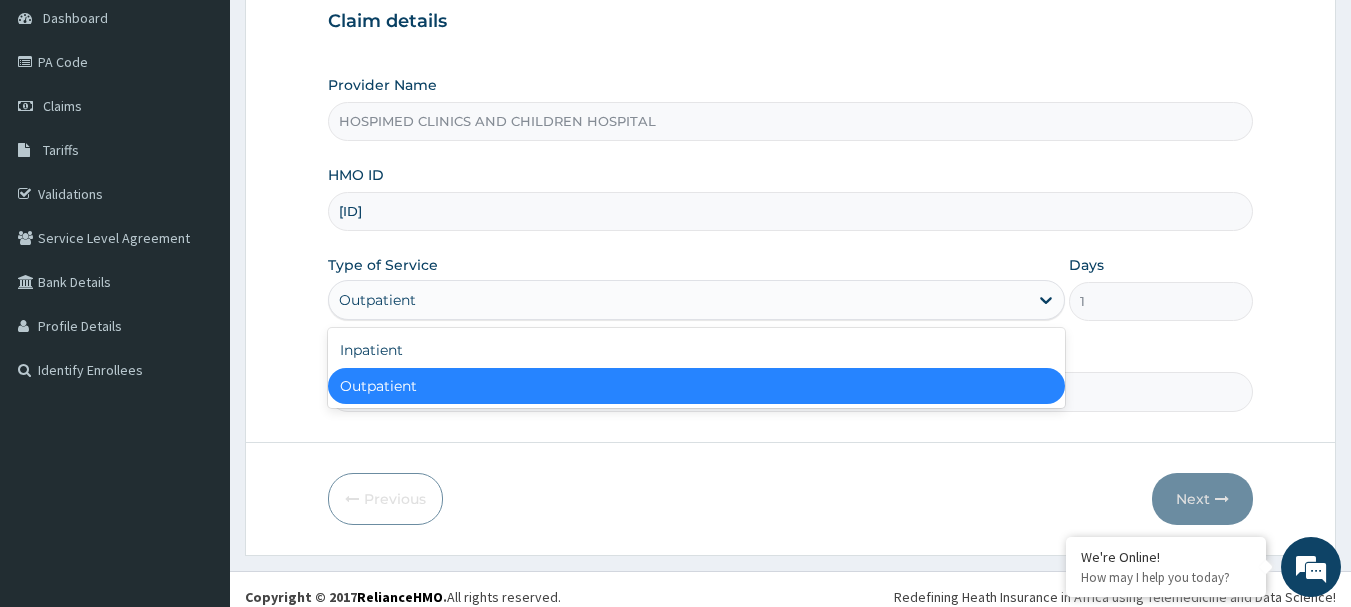 click on "Outpatient" at bounding box center [678, 300] 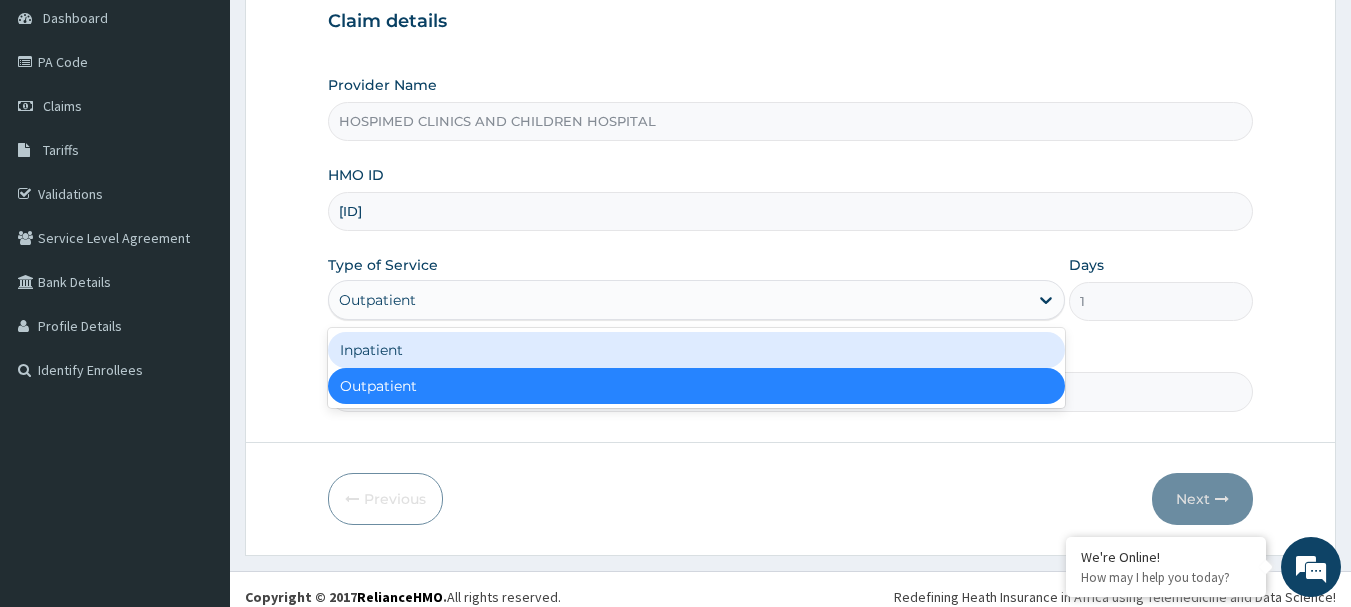 click on "Inpatient" at bounding box center (696, 350) 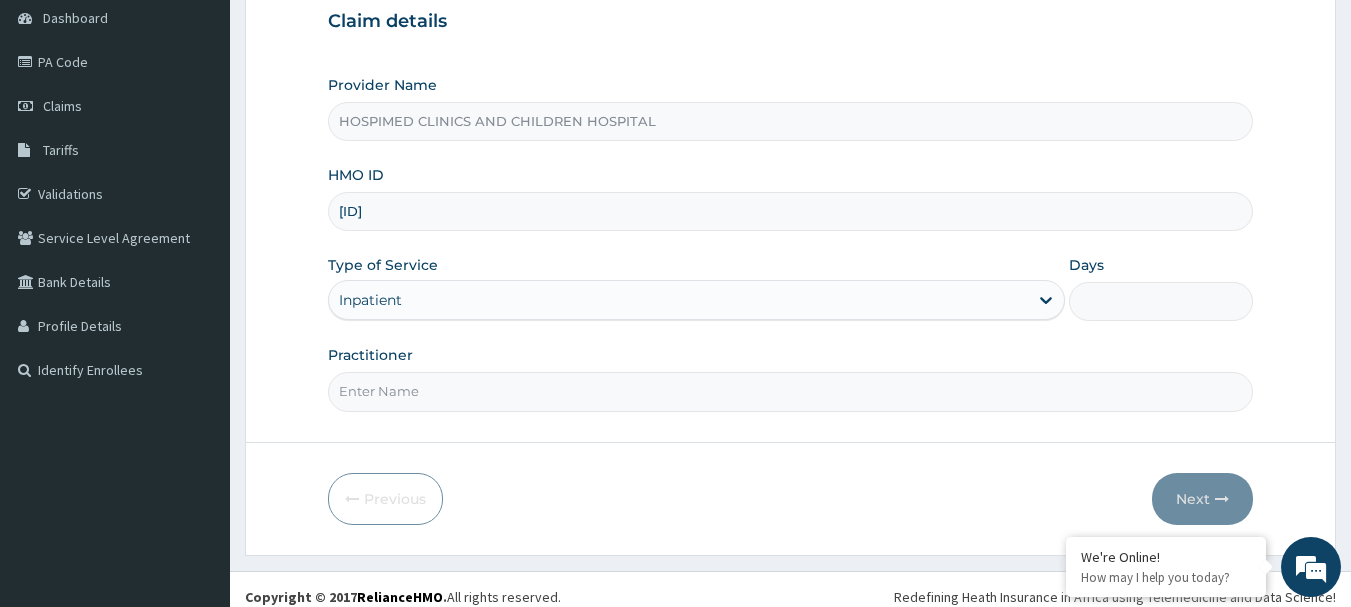 click on "Days" at bounding box center [1161, 301] 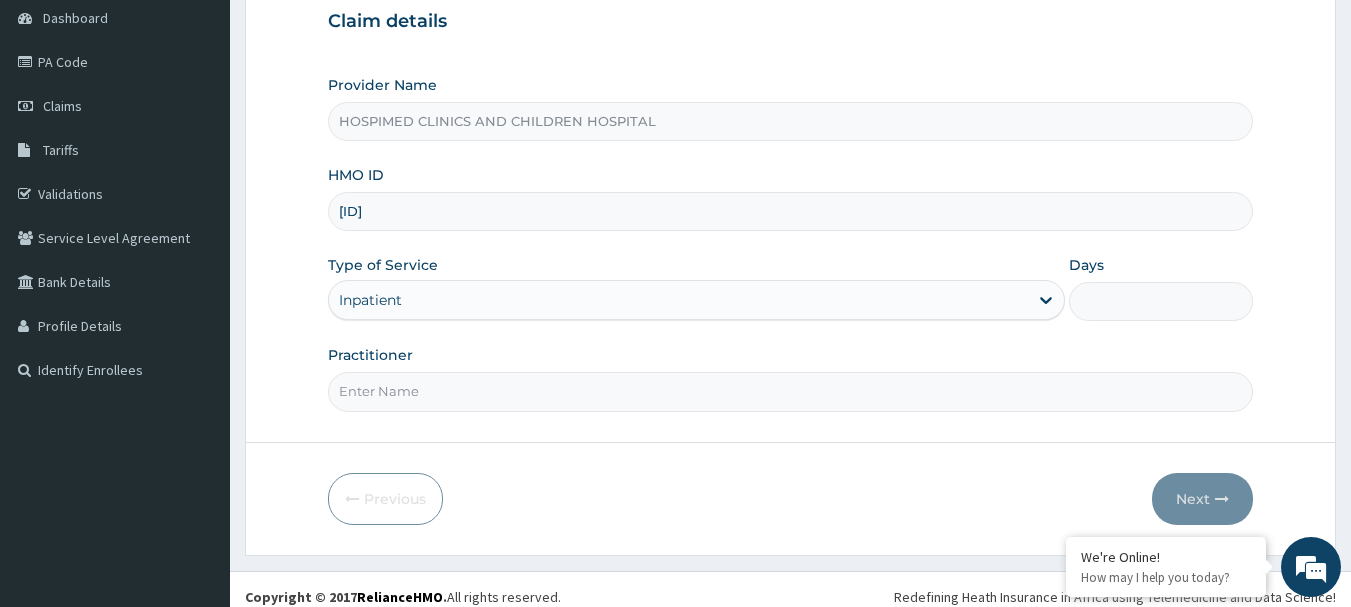 type on "2" 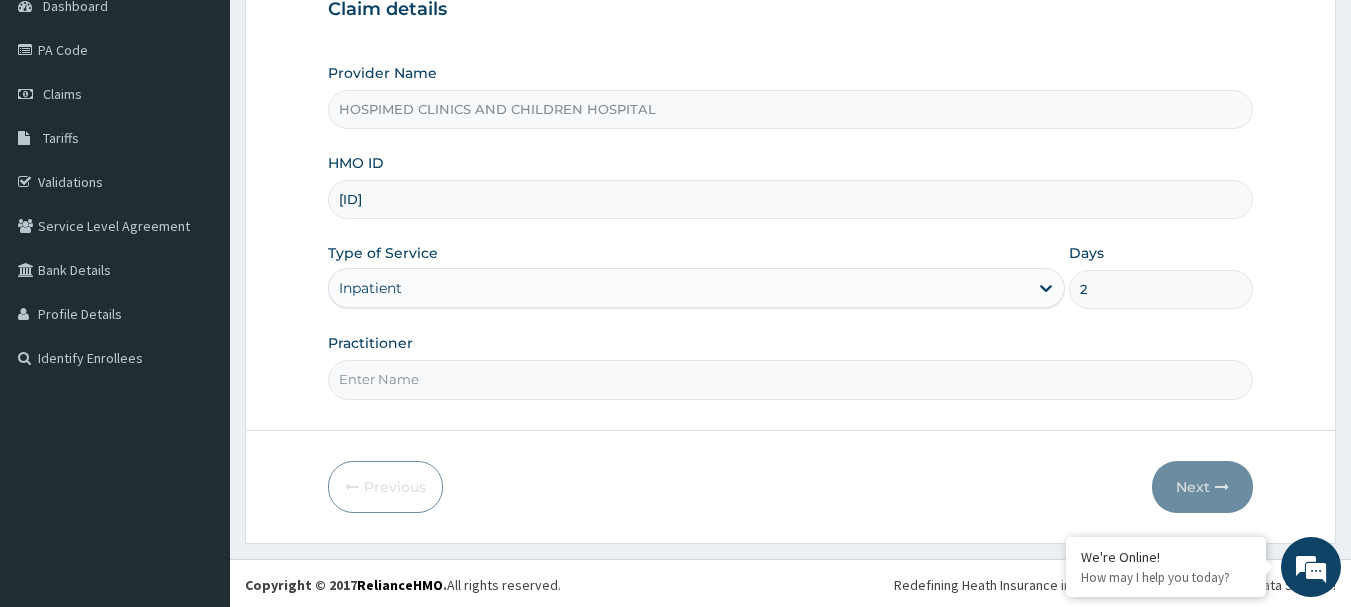 scroll, scrollTop: 215, scrollLeft: 0, axis: vertical 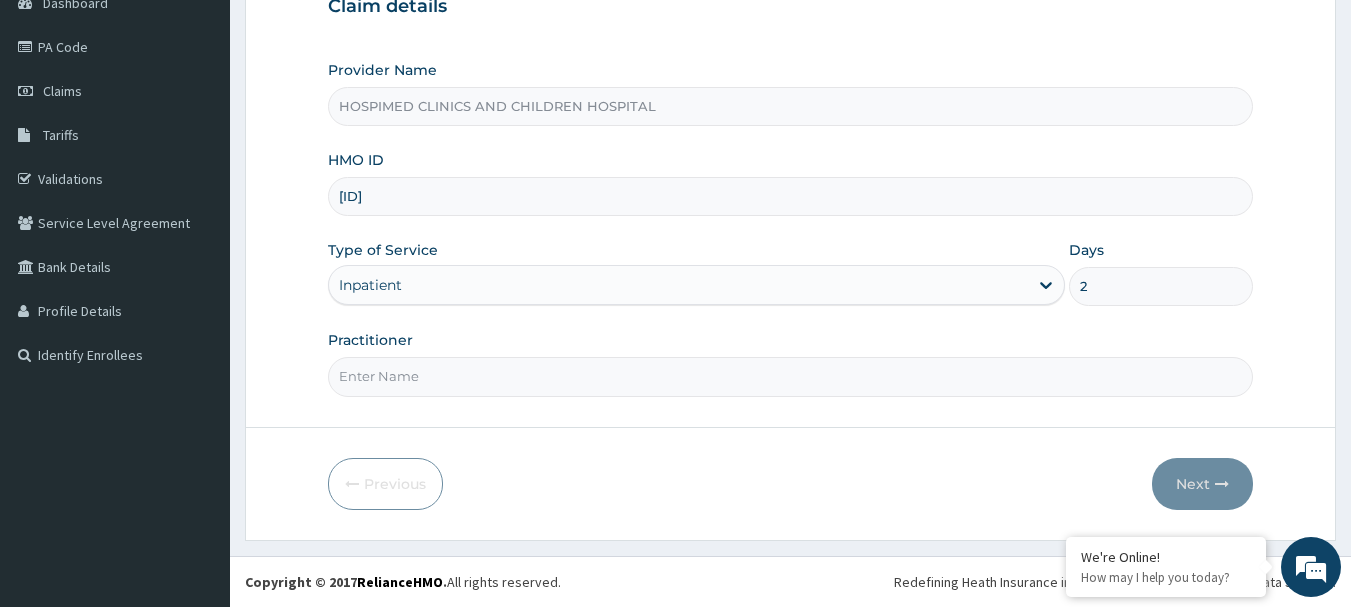 click on "Practitioner" at bounding box center (791, 376) 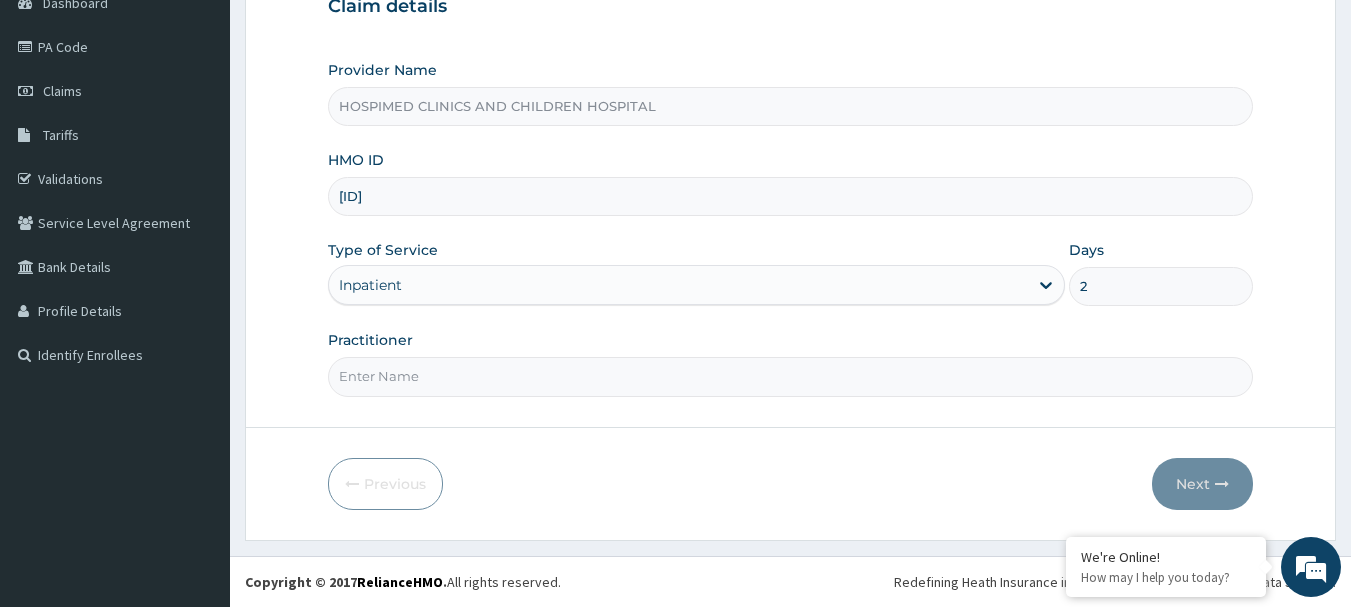 type on "DR UGOCHUKWU AND DR ADETOLA" 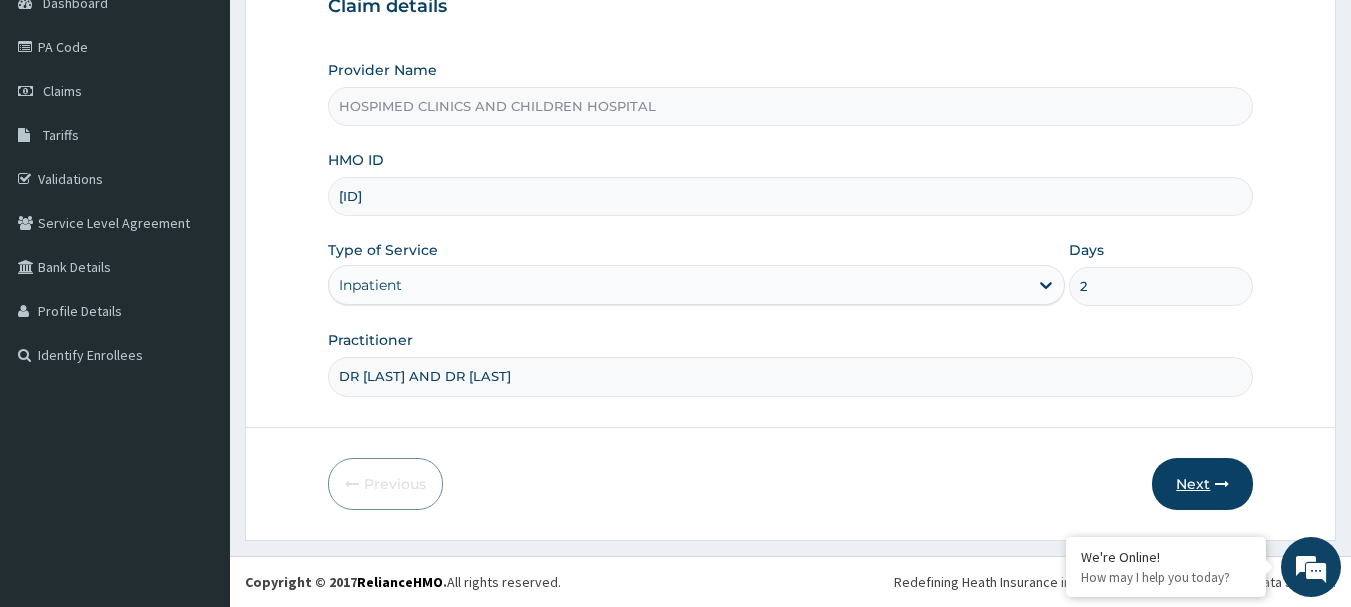 click on "Next" at bounding box center (1202, 484) 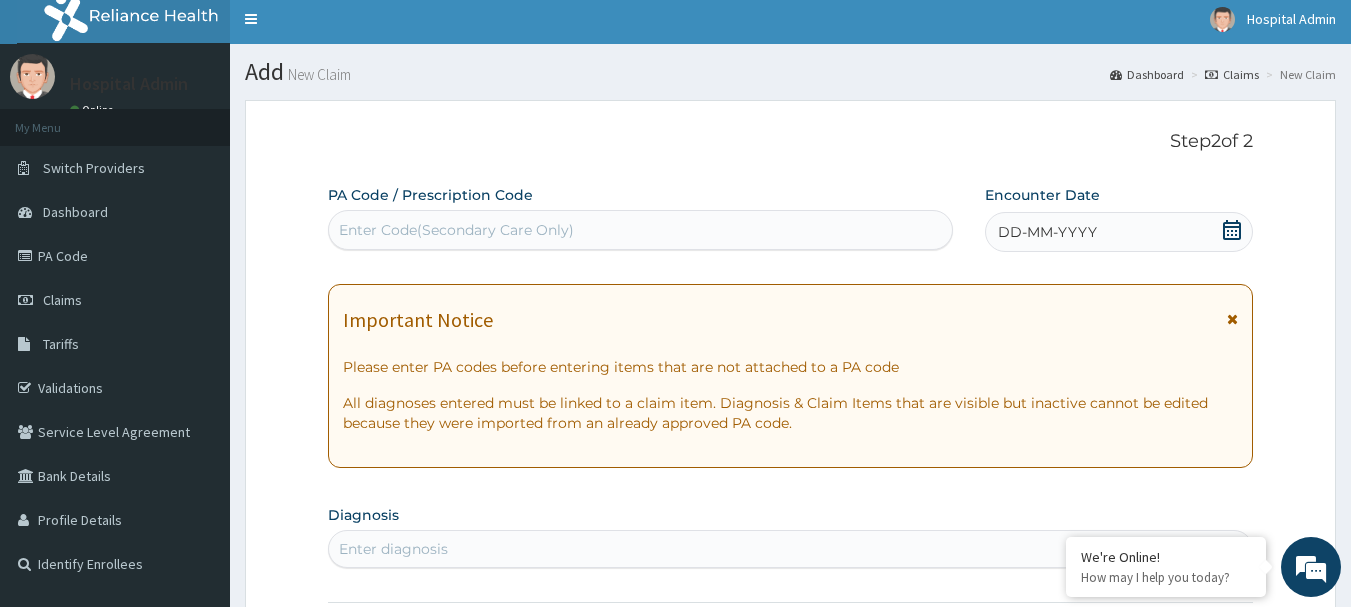 scroll, scrollTop: 0, scrollLeft: 0, axis: both 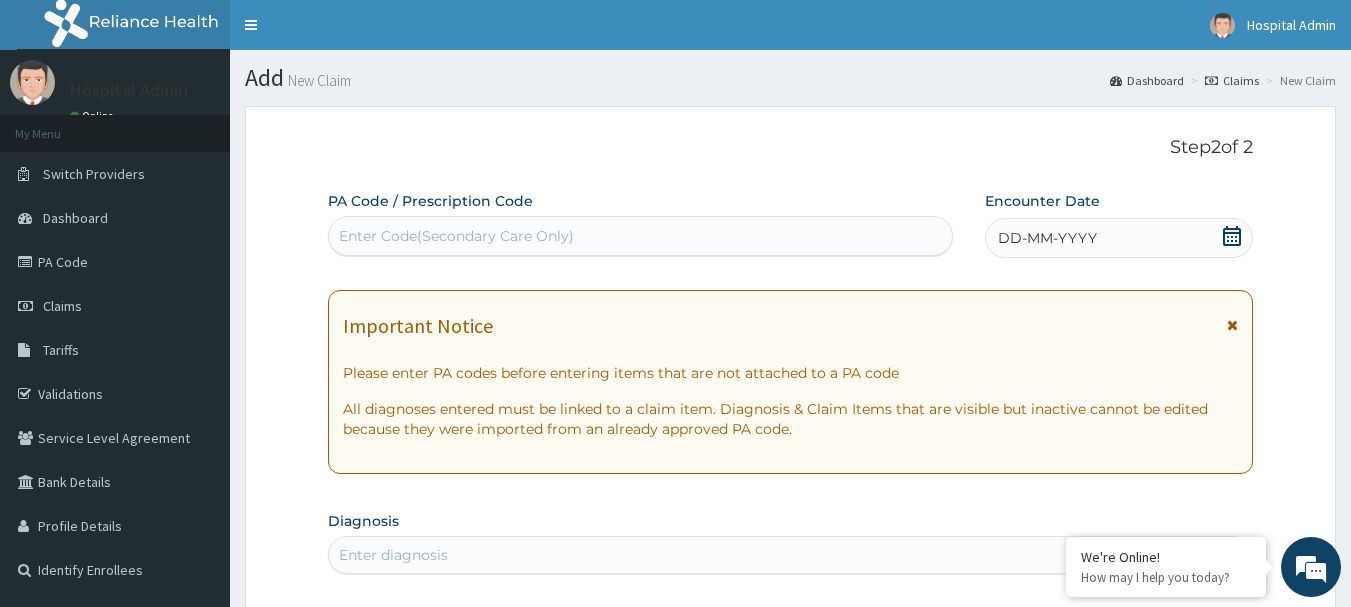 click on "Enter Code(Secondary Care Only)" at bounding box center (456, 236) 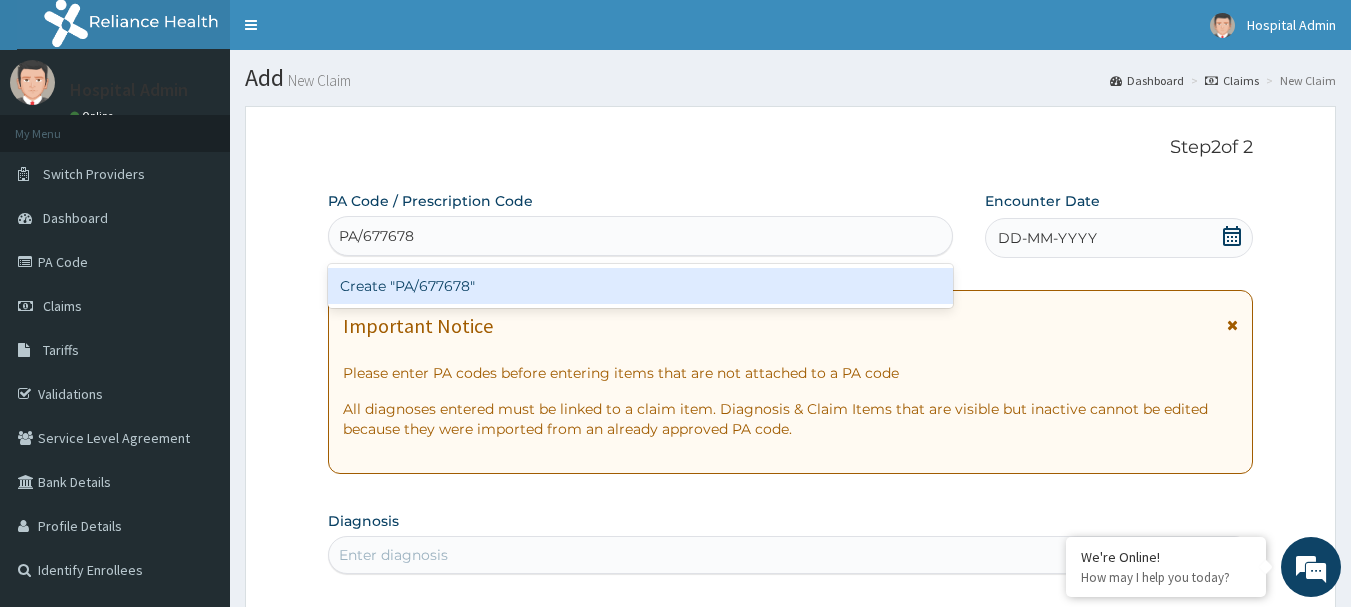 click on "Create "PA/677678"" at bounding box center [641, 286] 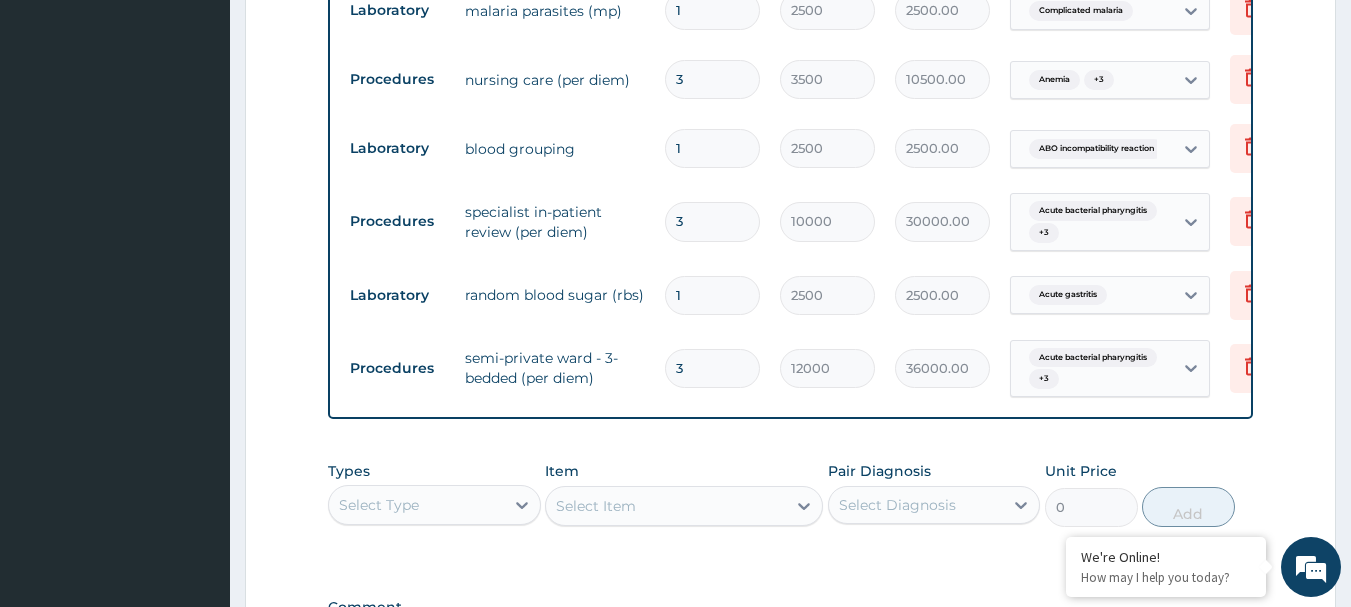 scroll, scrollTop: 2071, scrollLeft: 0, axis: vertical 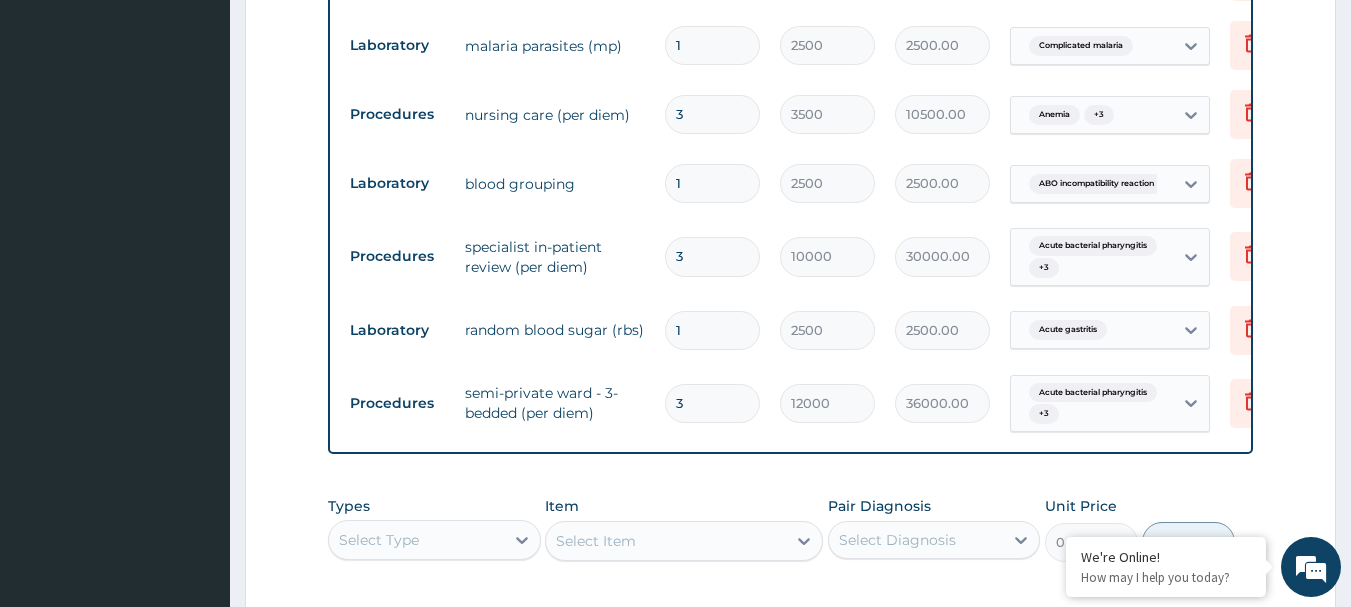 click on "semi-private ward - 3-bedded  (per diem)" at bounding box center [555, 403] 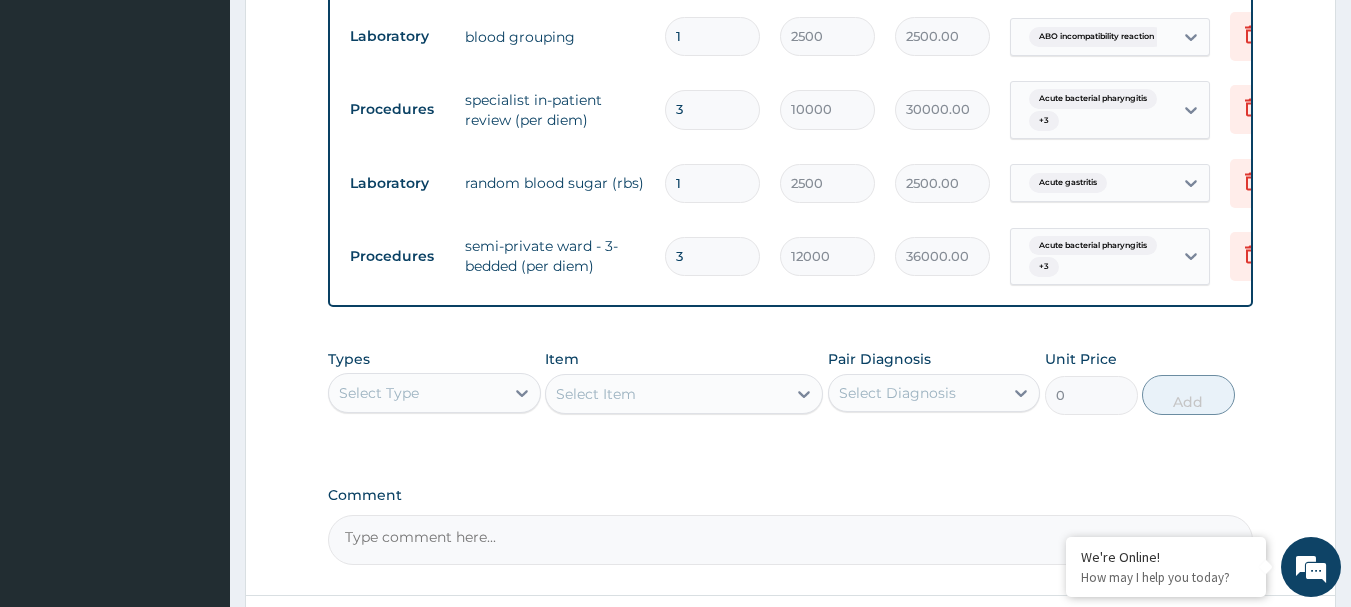 scroll, scrollTop: 2171, scrollLeft: 0, axis: vertical 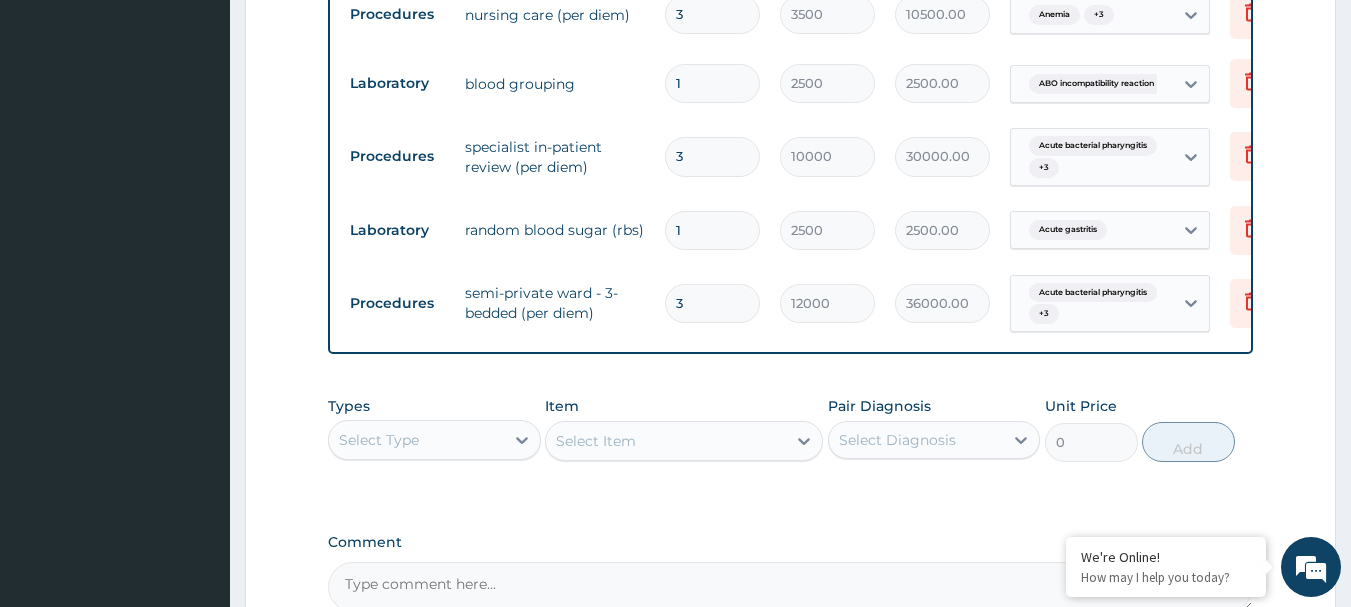 click on "3" at bounding box center (712, 303) 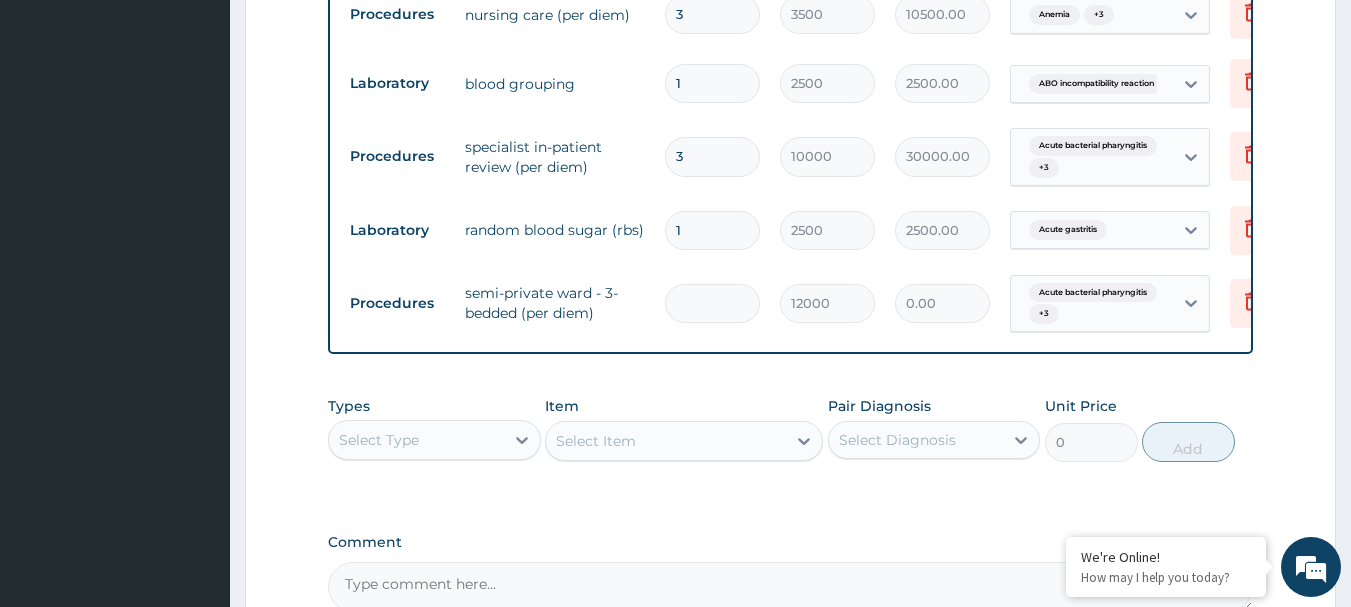 type on "2" 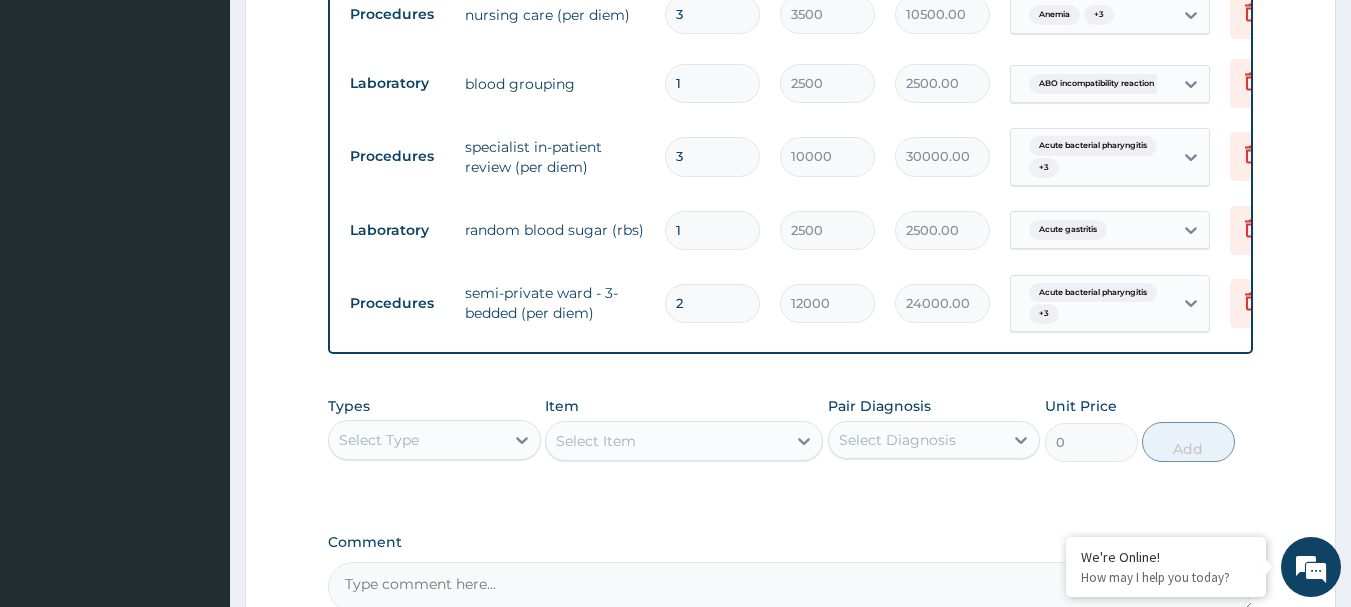 scroll, scrollTop: 0, scrollLeft: 78, axis: horizontal 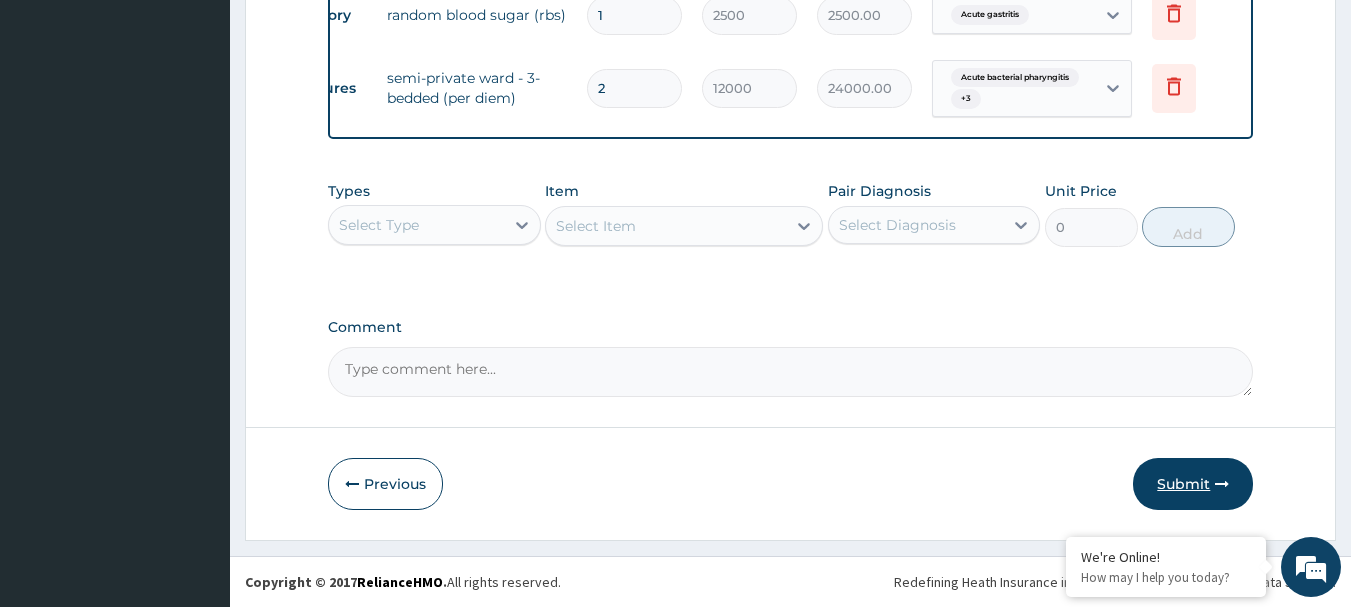 type on "2" 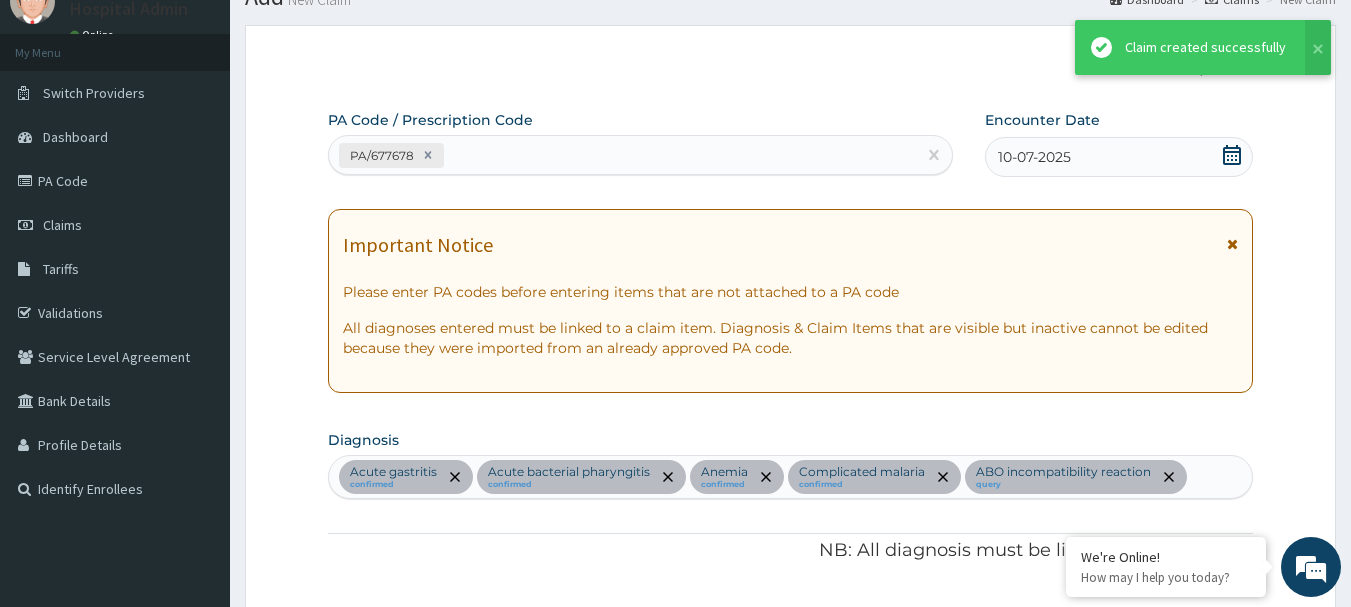 scroll, scrollTop: 2401, scrollLeft: 0, axis: vertical 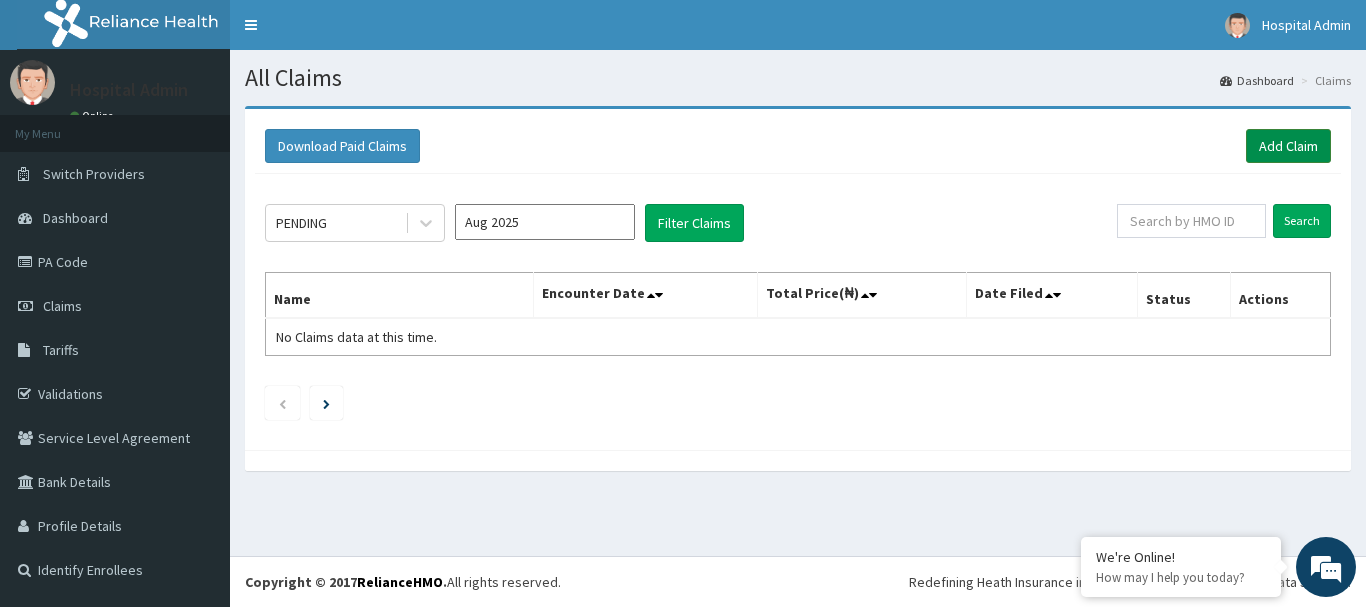 click on "Add Claim" at bounding box center (1288, 146) 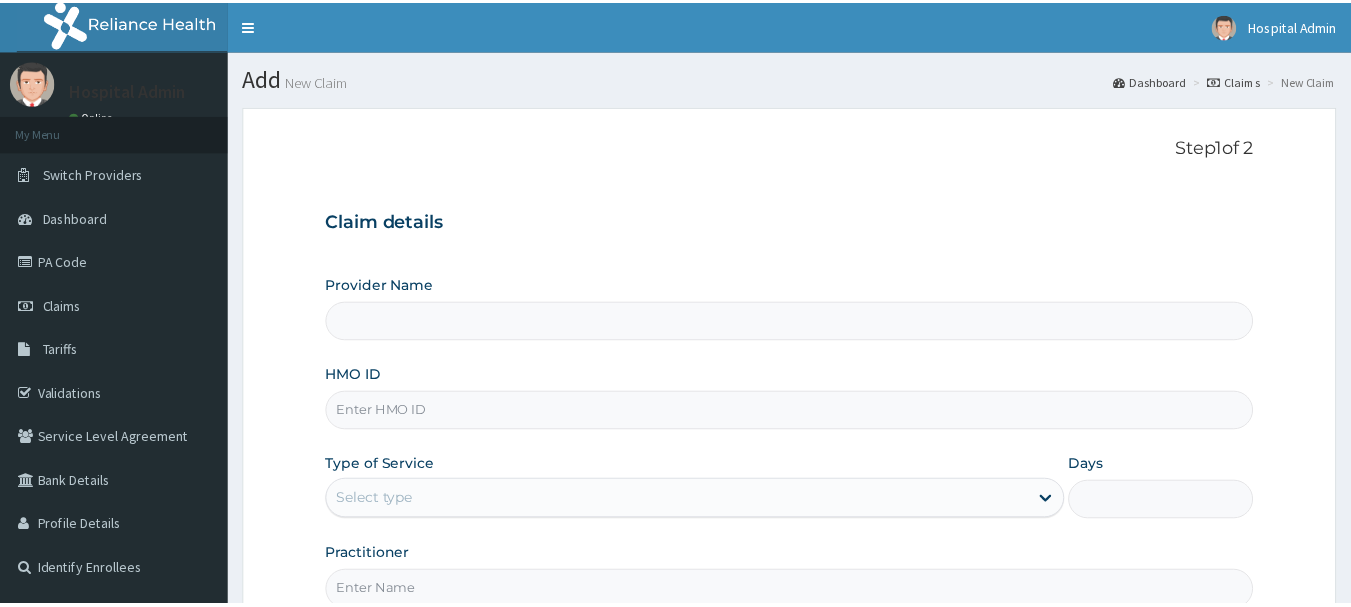 scroll, scrollTop: 0, scrollLeft: 0, axis: both 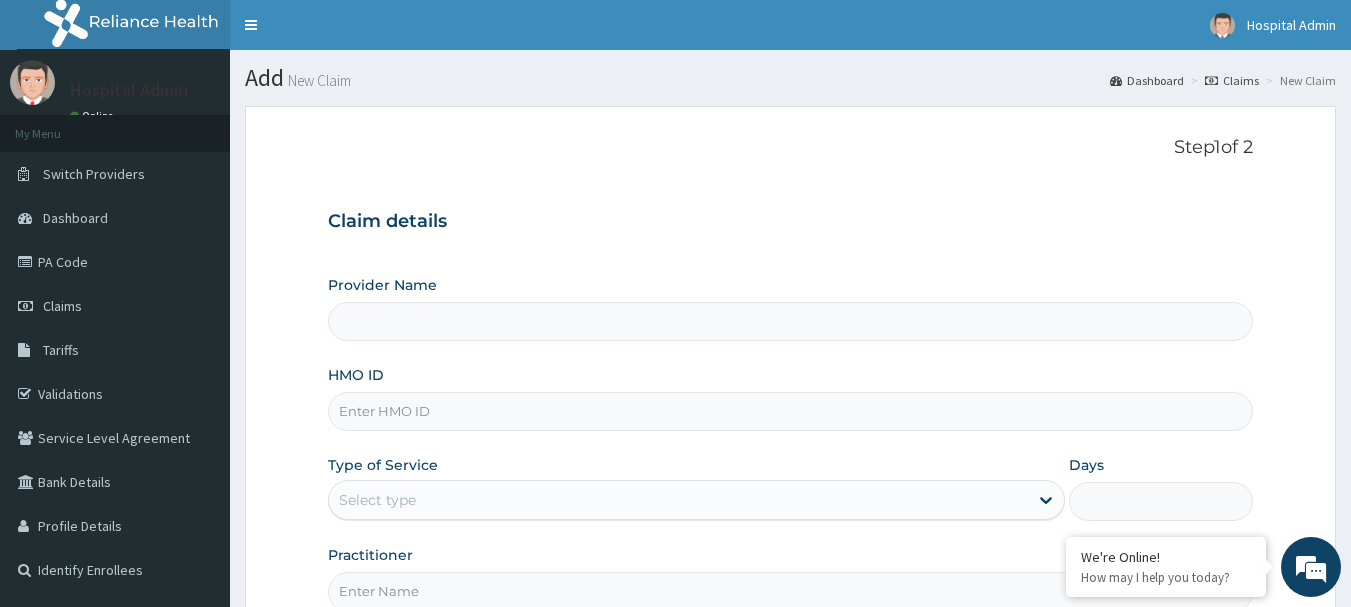 type on "HOSPIMED CLINICS AND CHILDREN HOSPITAL" 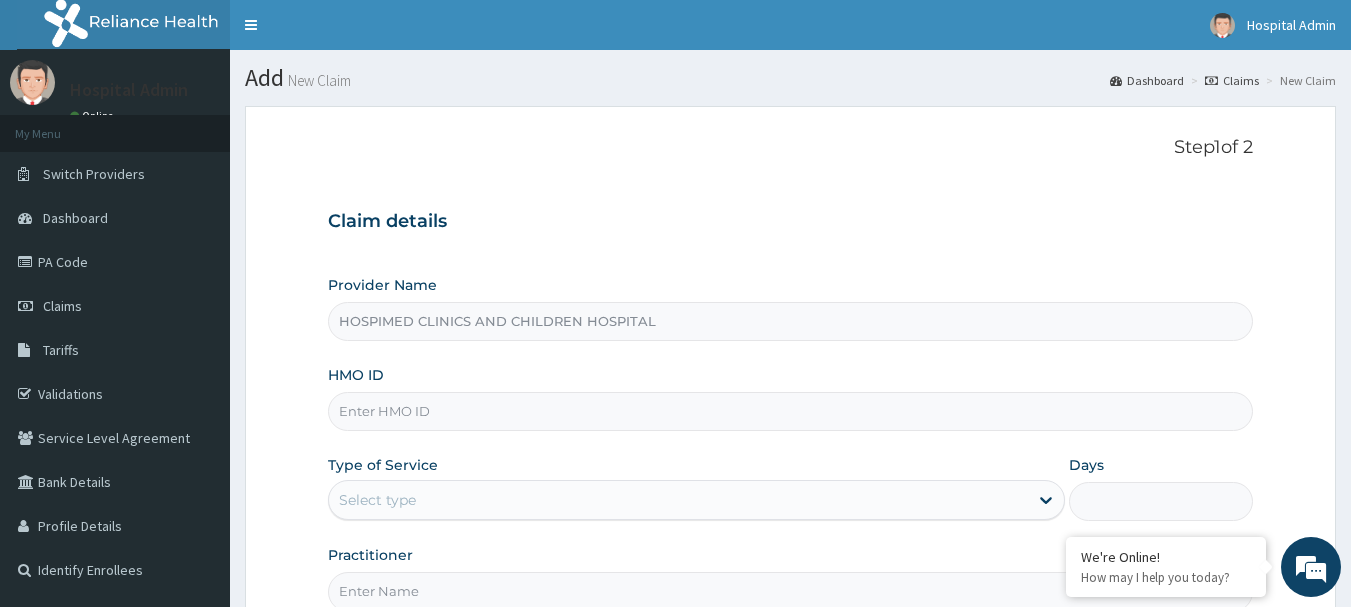 scroll, scrollTop: 0, scrollLeft: 0, axis: both 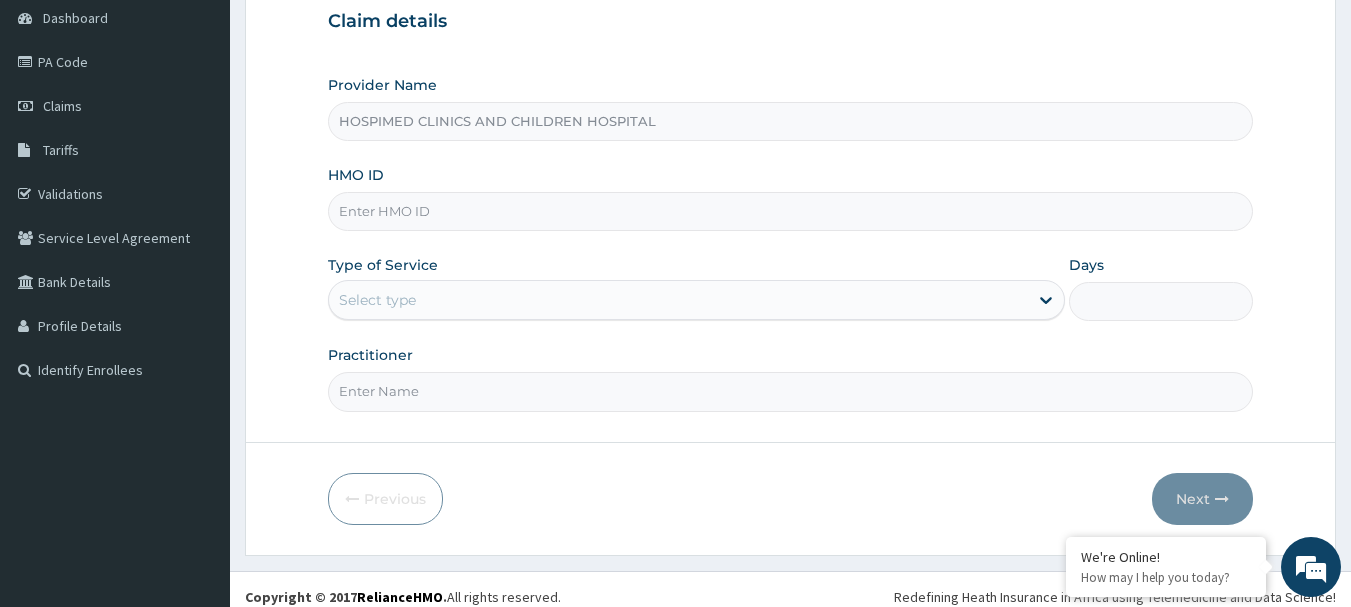 click on "HMO ID" at bounding box center [791, 211] 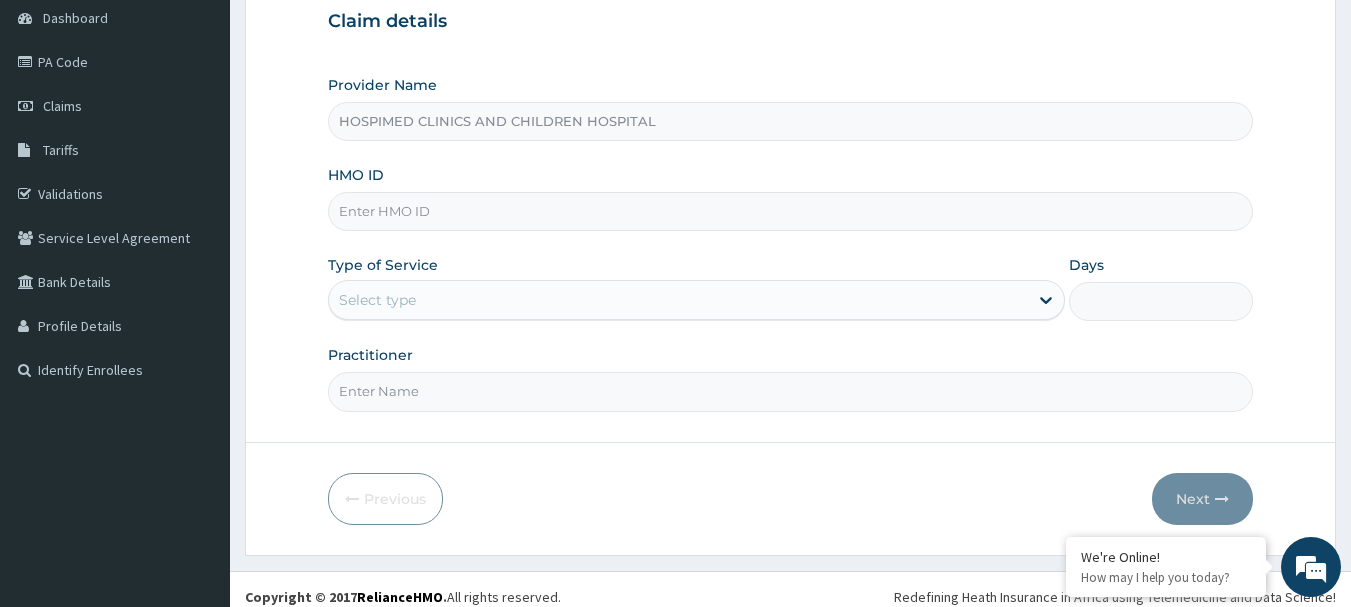 paste on "NIT/10086/C" 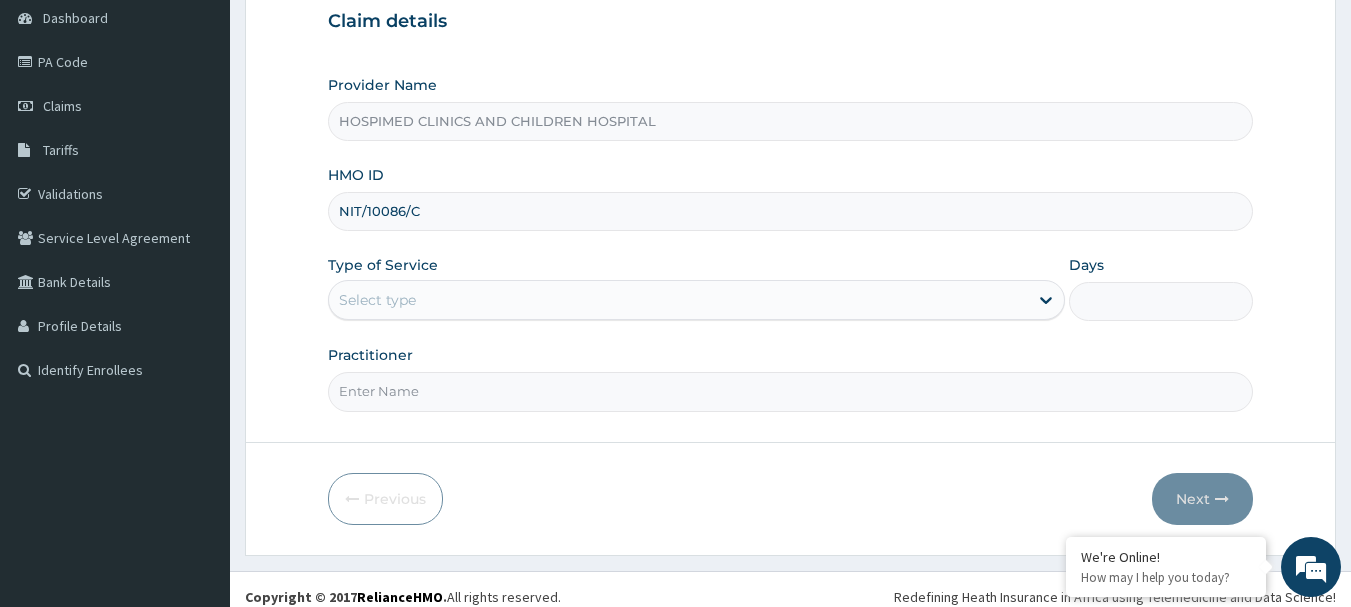 type on "NIT/10086/C" 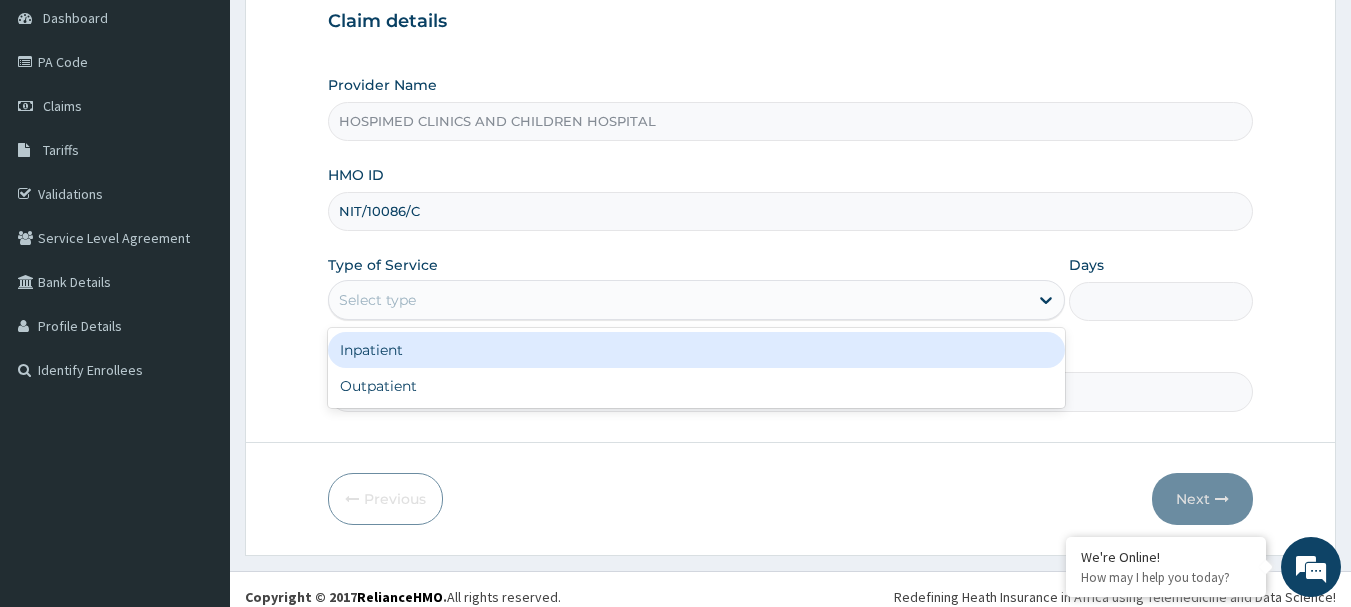 click on "Select type" at bounding box center (678, 300) 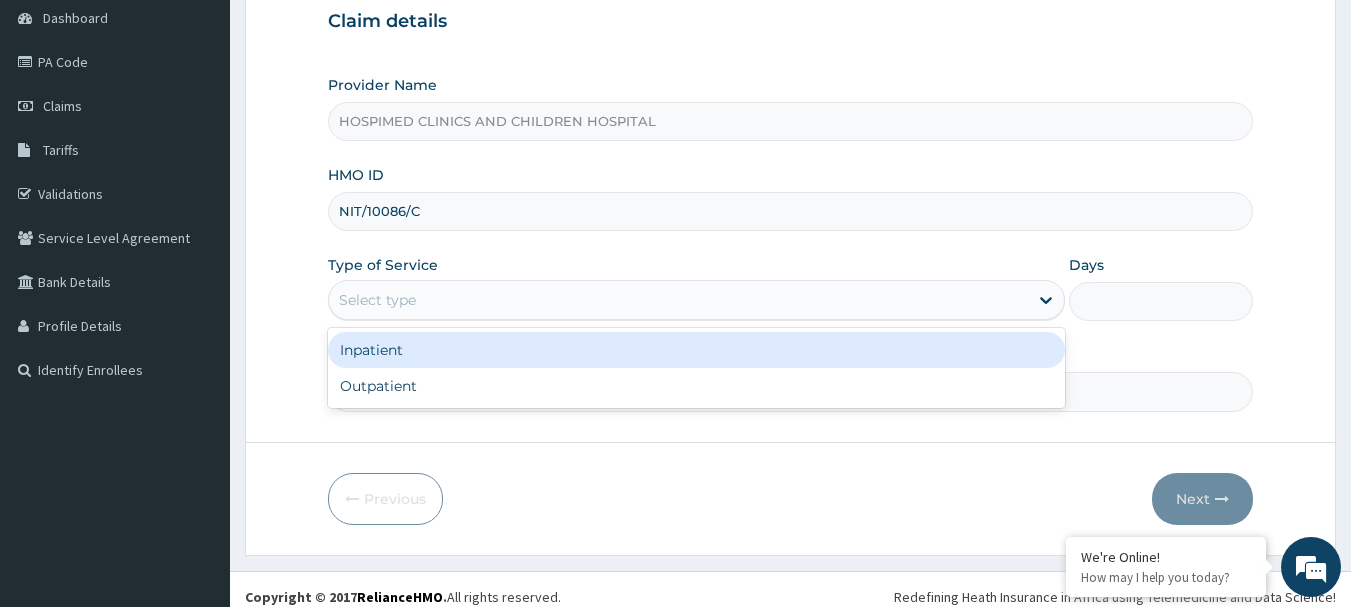 click on "Inpatient" at bounding box center (696, 350) 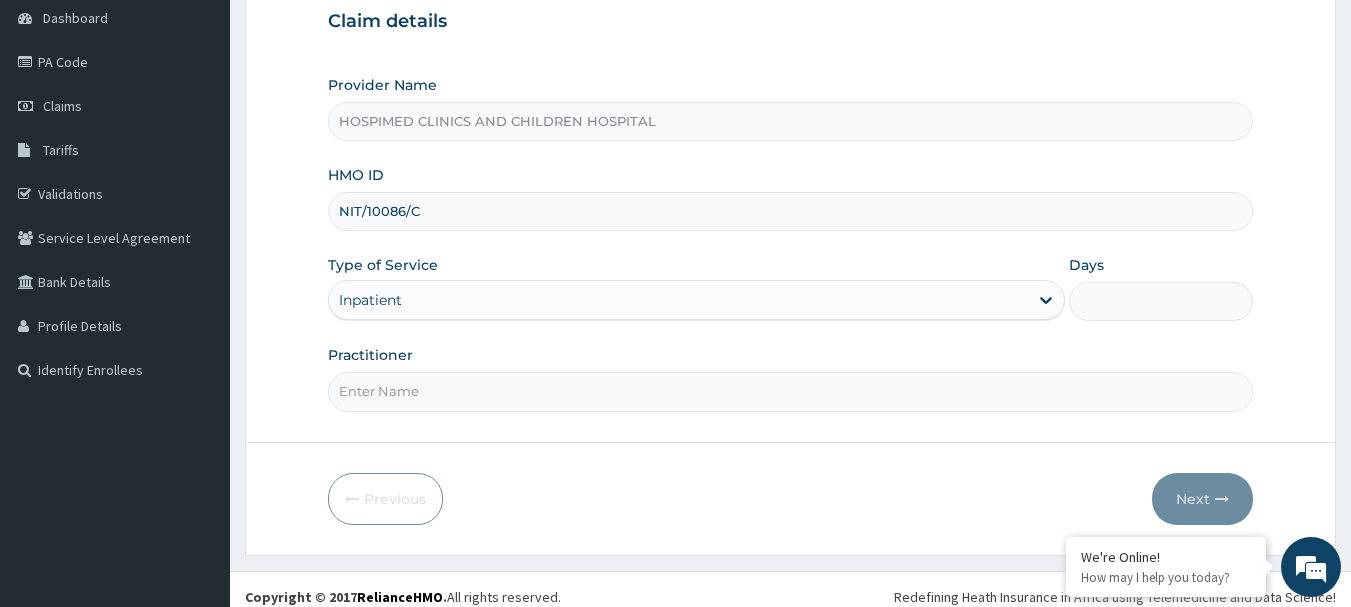 click on "Days" at bounding box center (1161, 301) 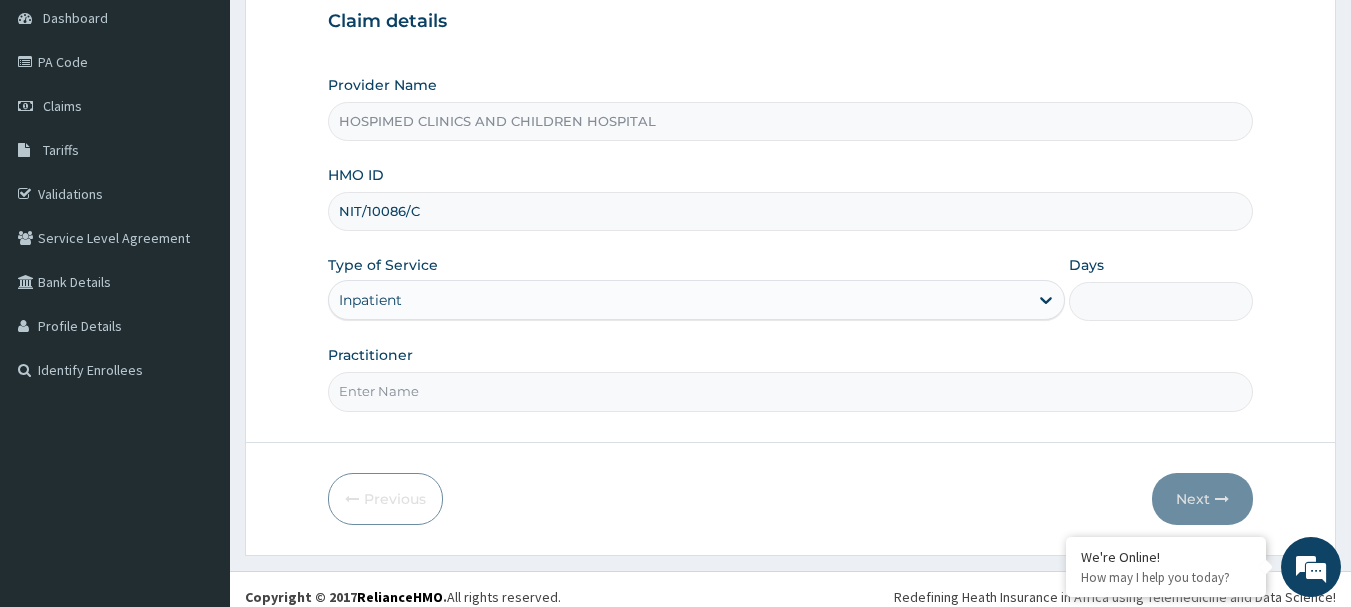 type on "1" 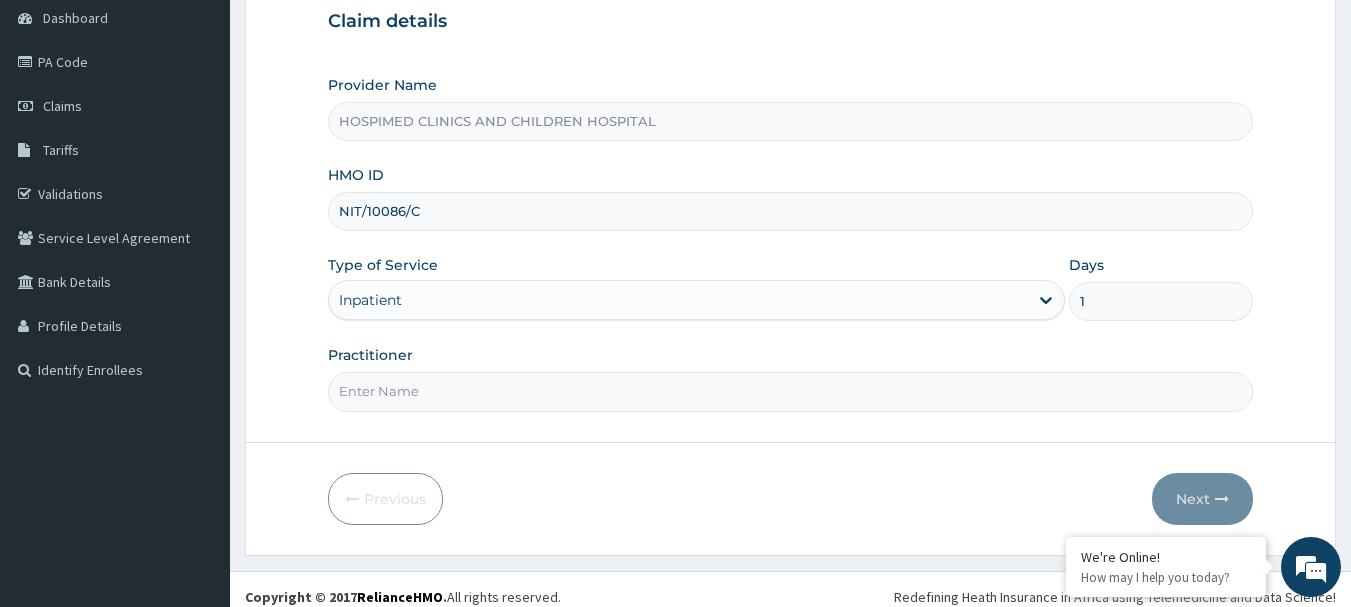 click on "Practitioner" at bounding box center [791, 391] 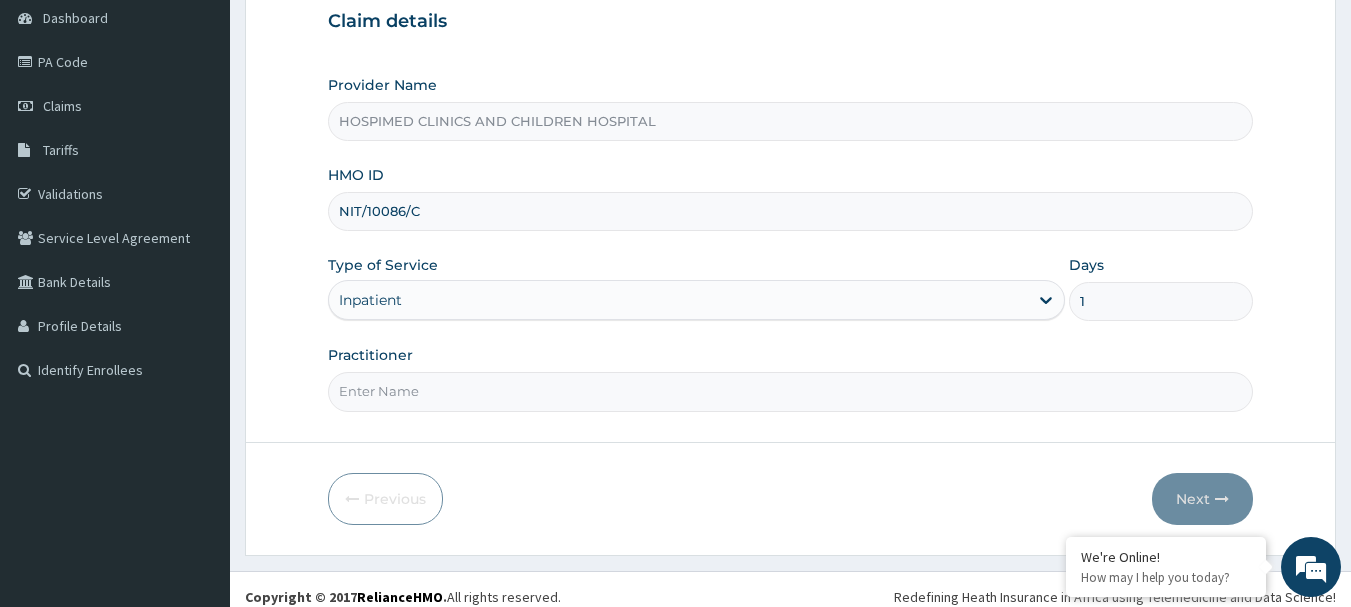 type on "DR UGOCHUKWU AND DR ADETOLA" 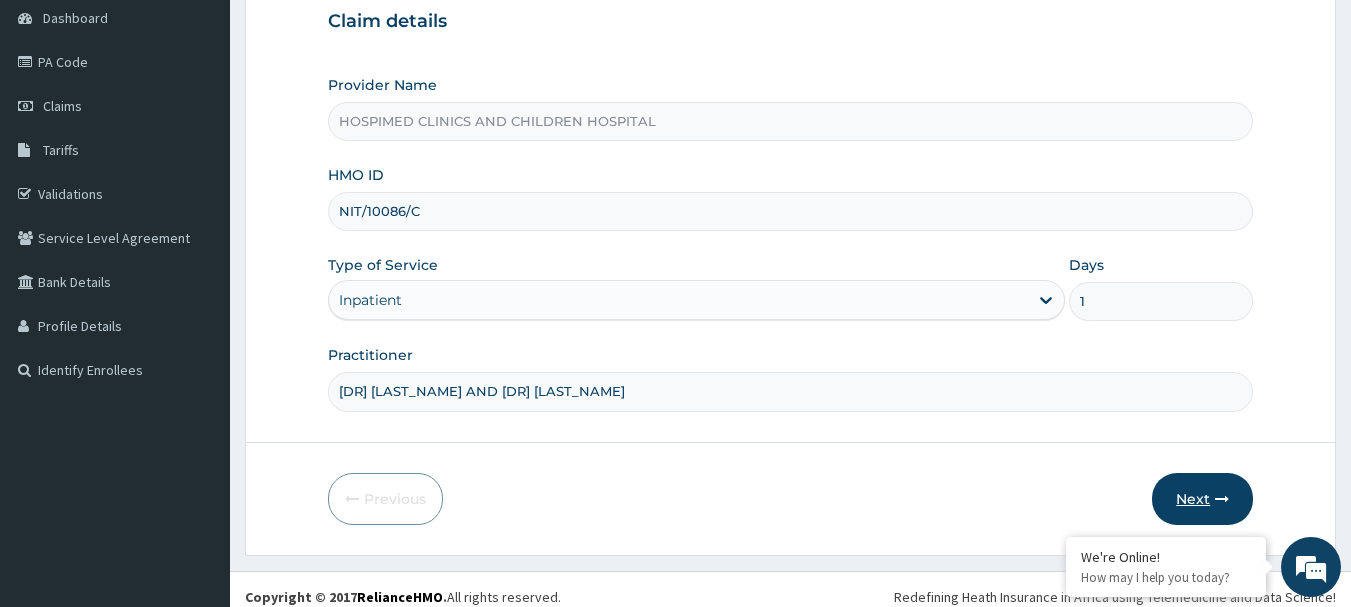 click at bounding box center [1222, 499] 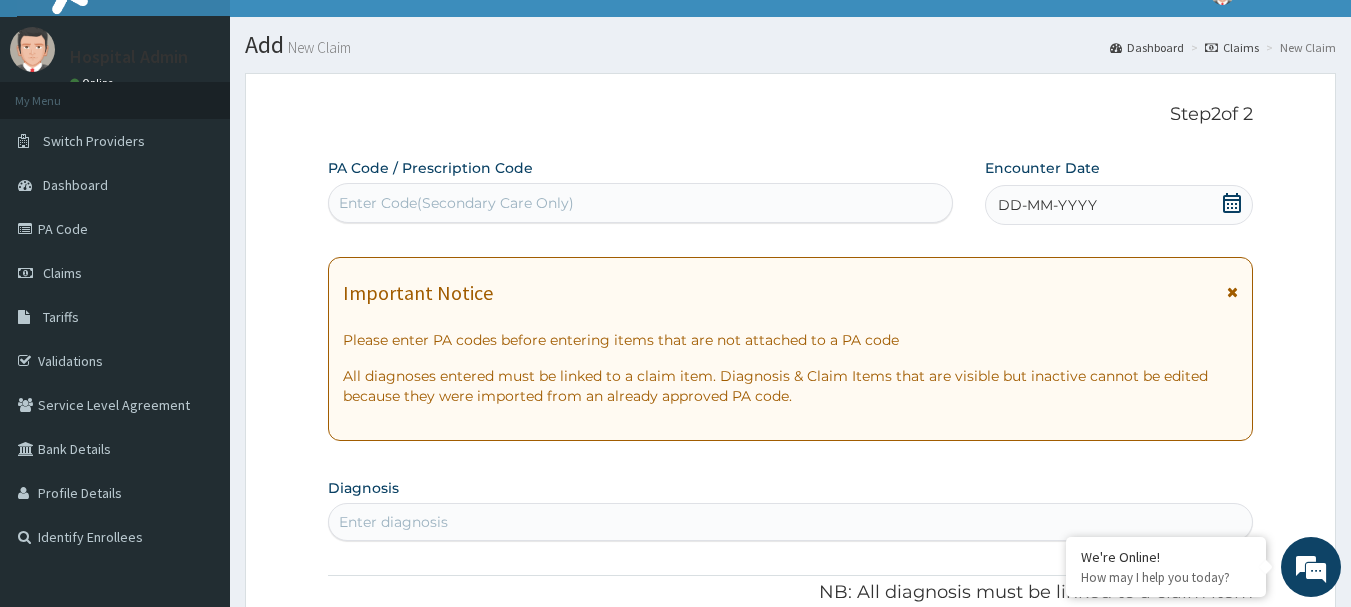 scroll, scrollTop: 0, scrollLeft: 0, axis: both 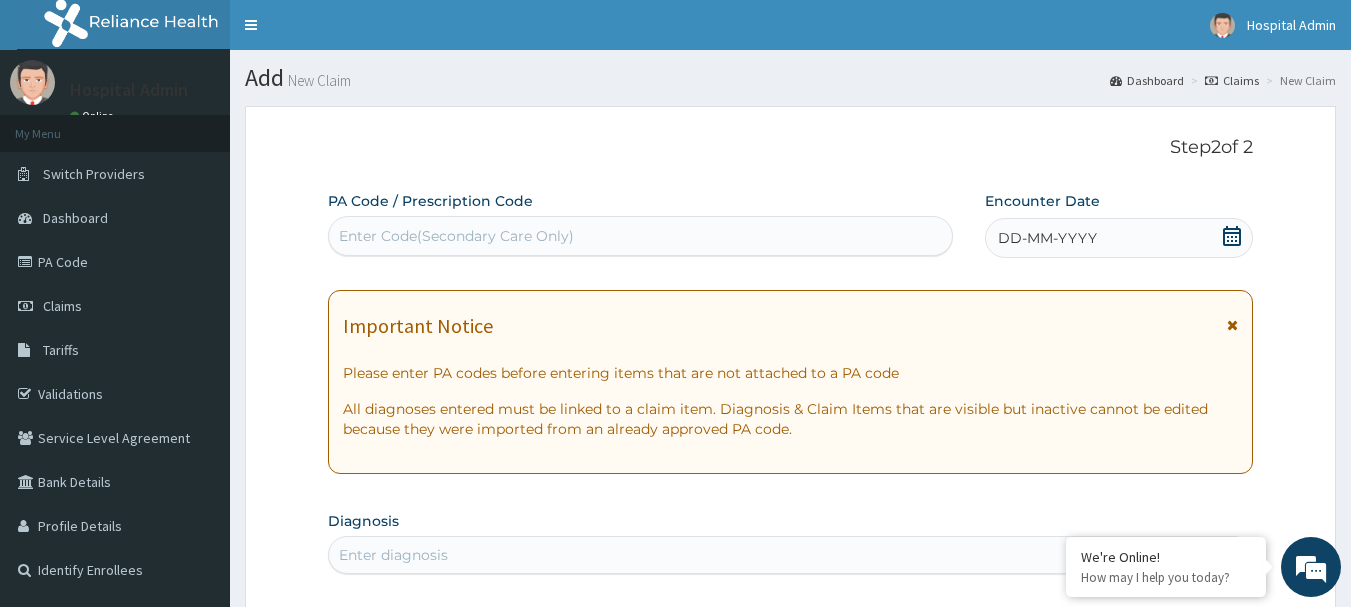 click on "Enter Code(Secondary Care Only)" at bounding box center [641, 236] 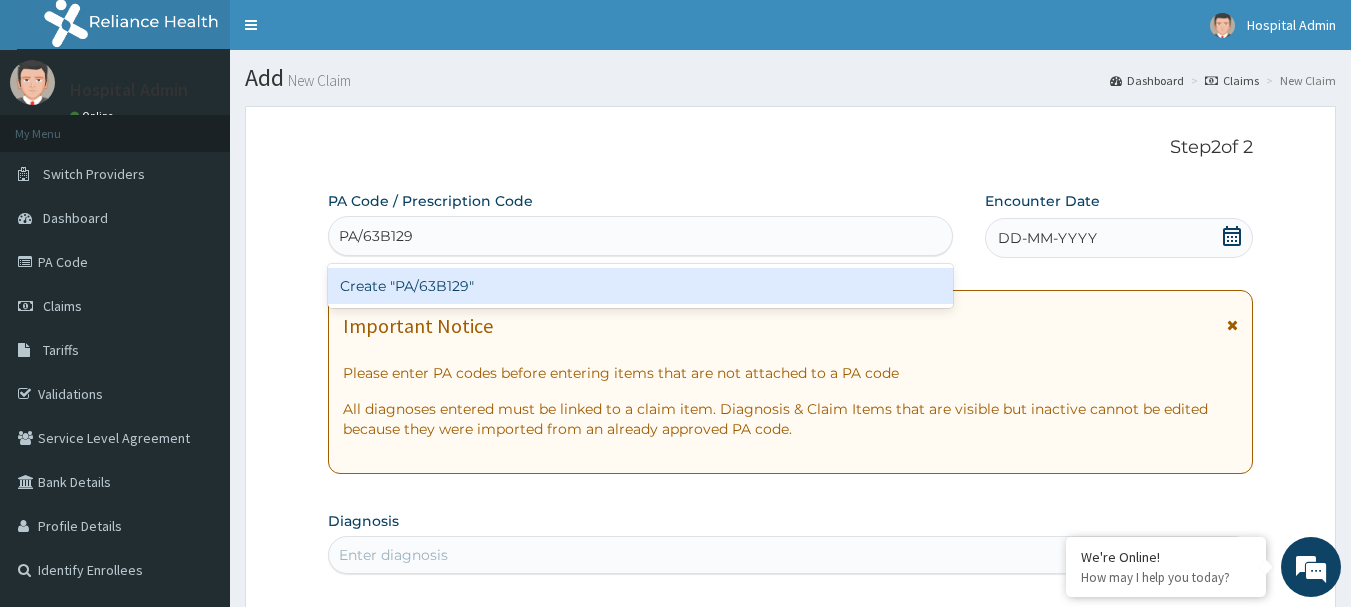 click on "Create "PA/63B129"" at bounding box center (641, 286) 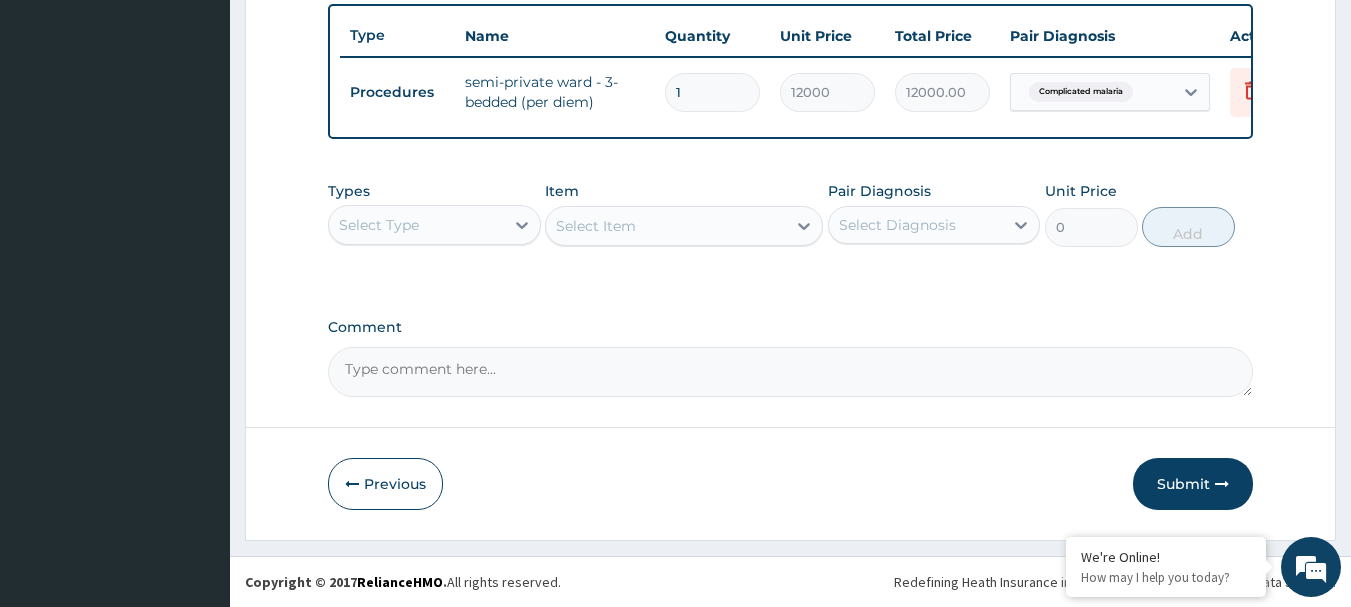 scroll, scrollTop: 755, scrollLeft: 0, axis: vertical 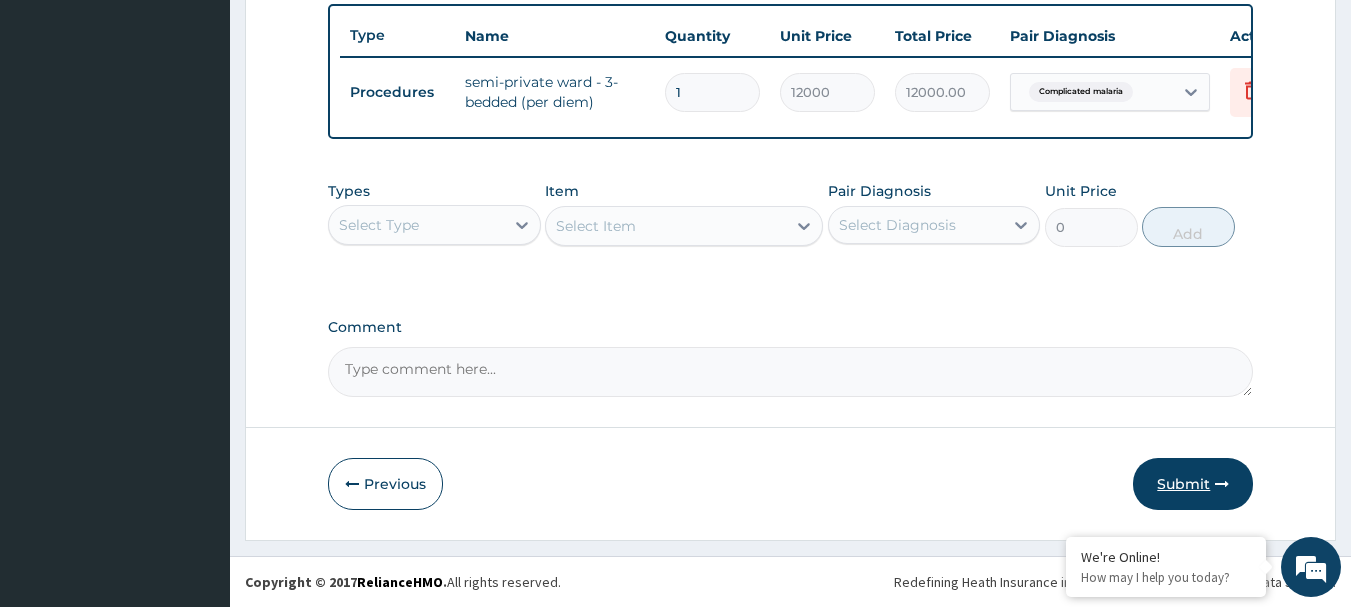 click on "Submit" at bounding box center (1193, 484) 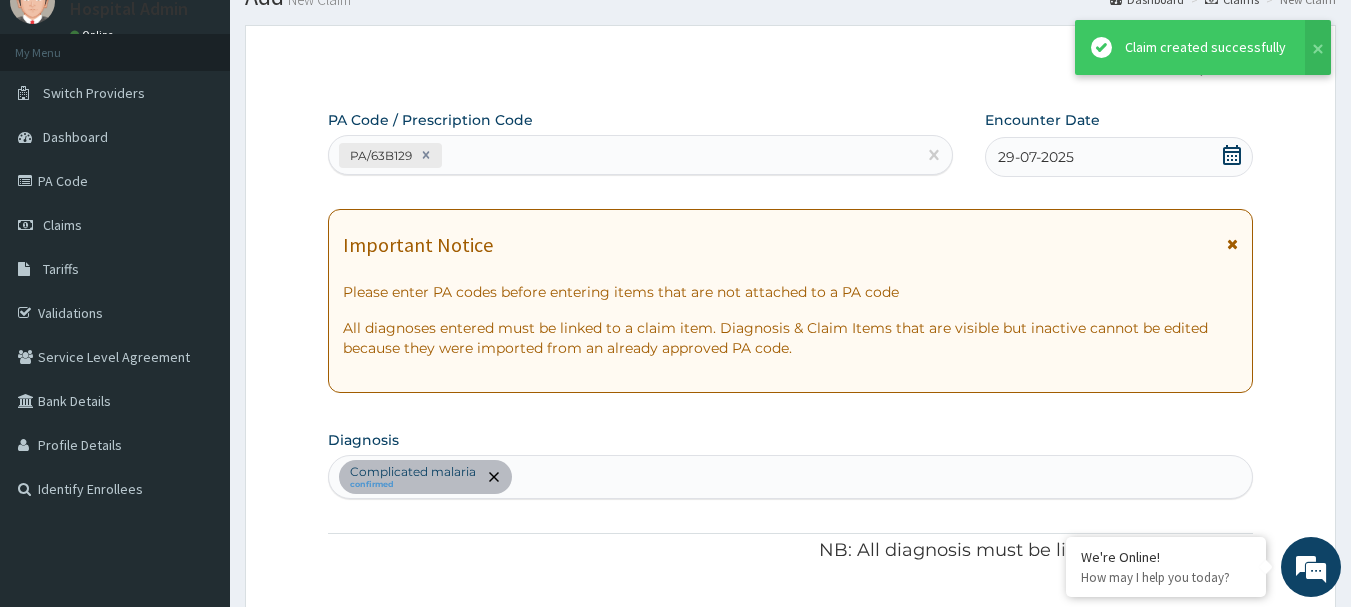scroll, scrollTop: 755, scrollLeft: 0, axis: vertical 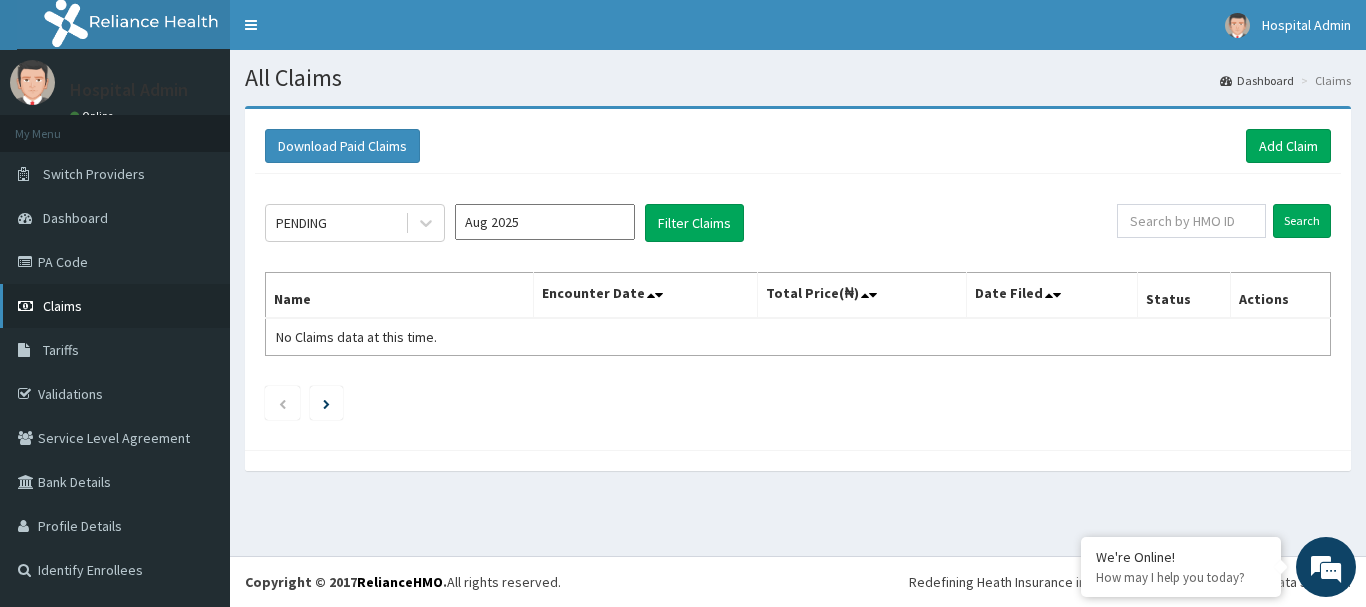 click on "Claims" at bounding box center (62, 306) 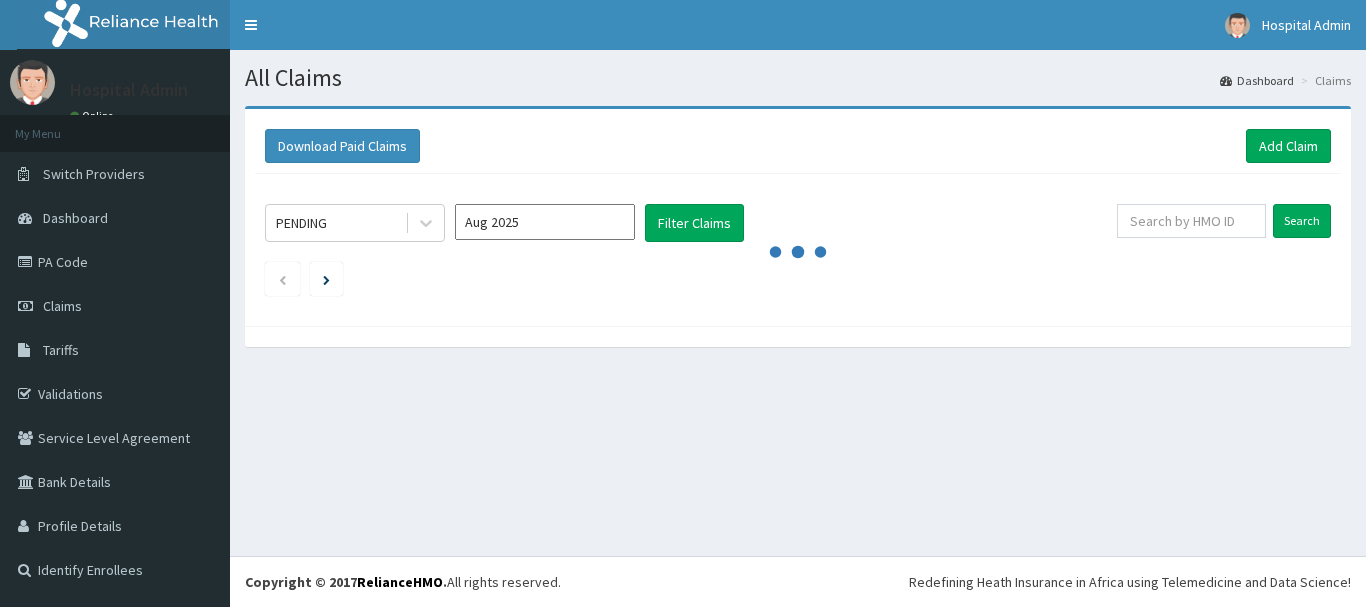 scroll, scrollTop: 0, scrollLeft: 0, axis: both 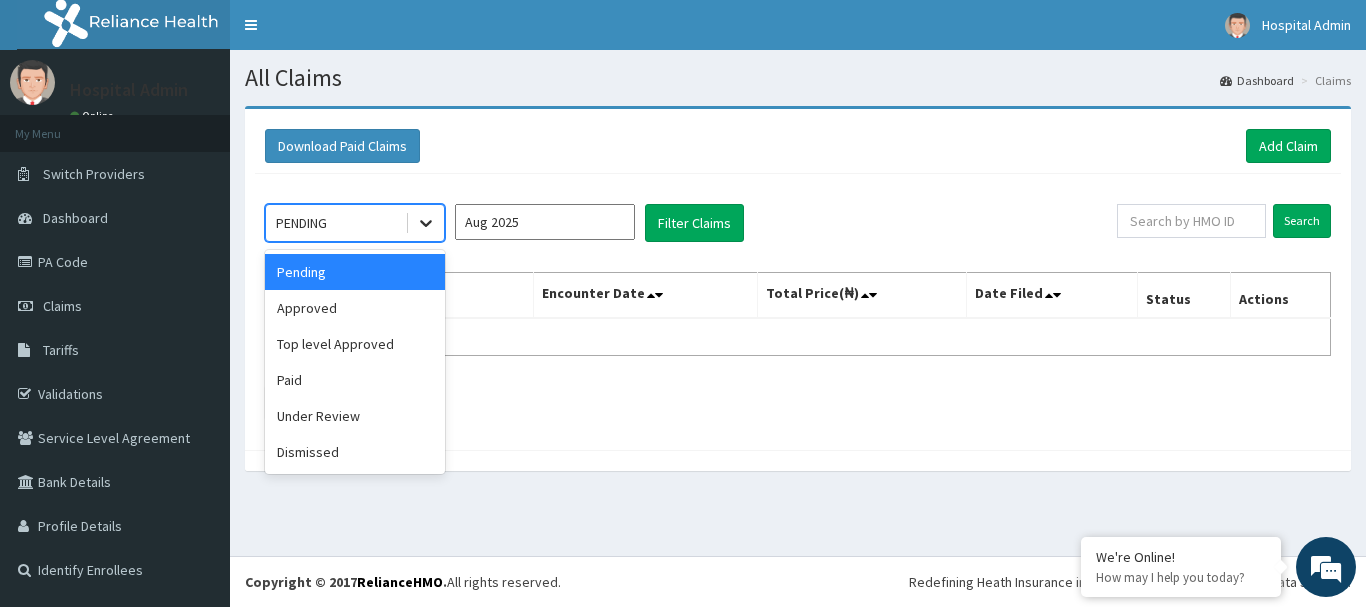 click 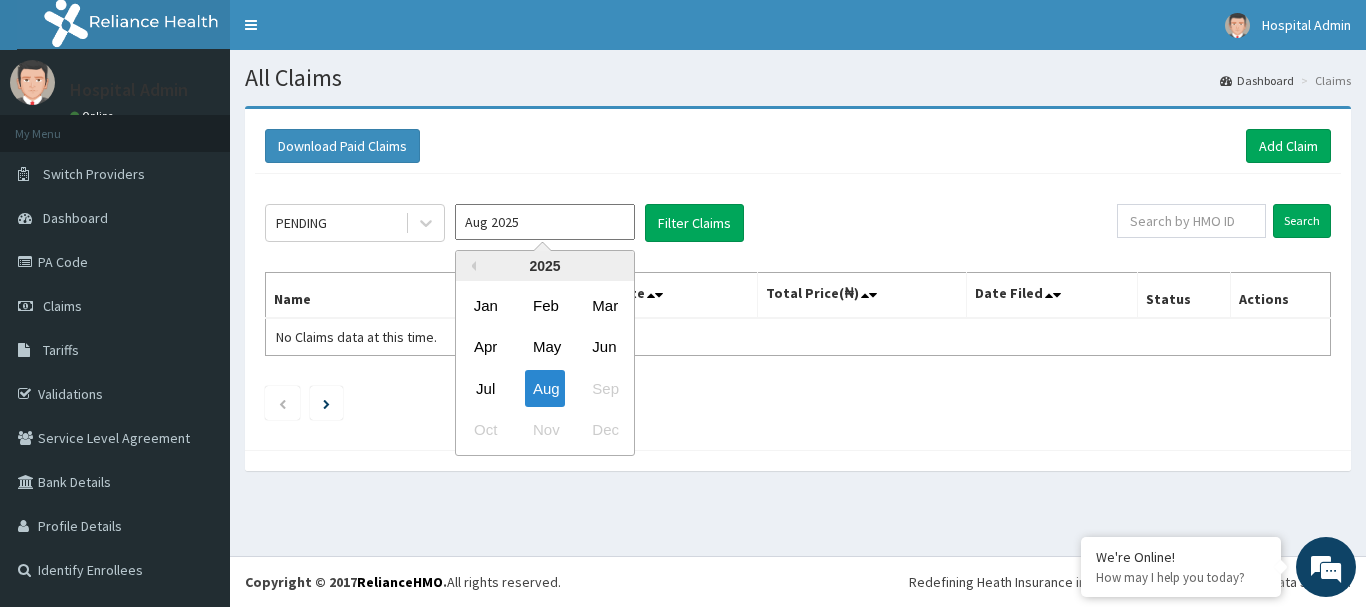 click on "Aug 2025" at bounding box center (545, 222) 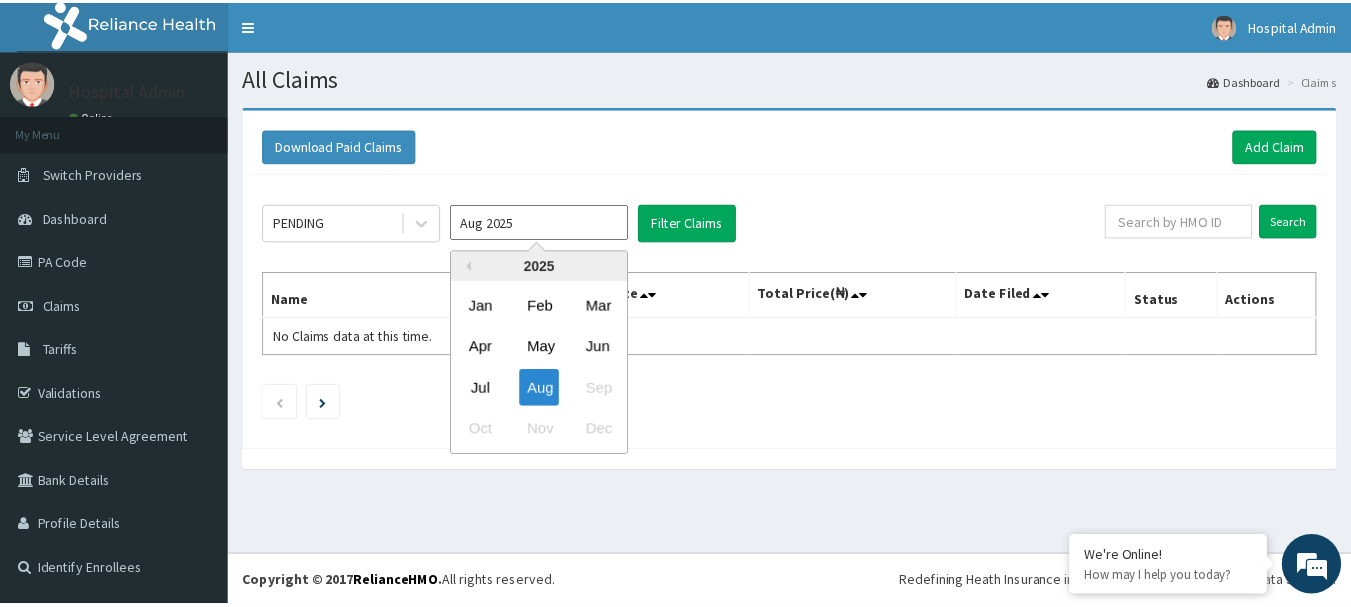 scroll, scrollTop: 0, scrollLeft: 0, axis: both 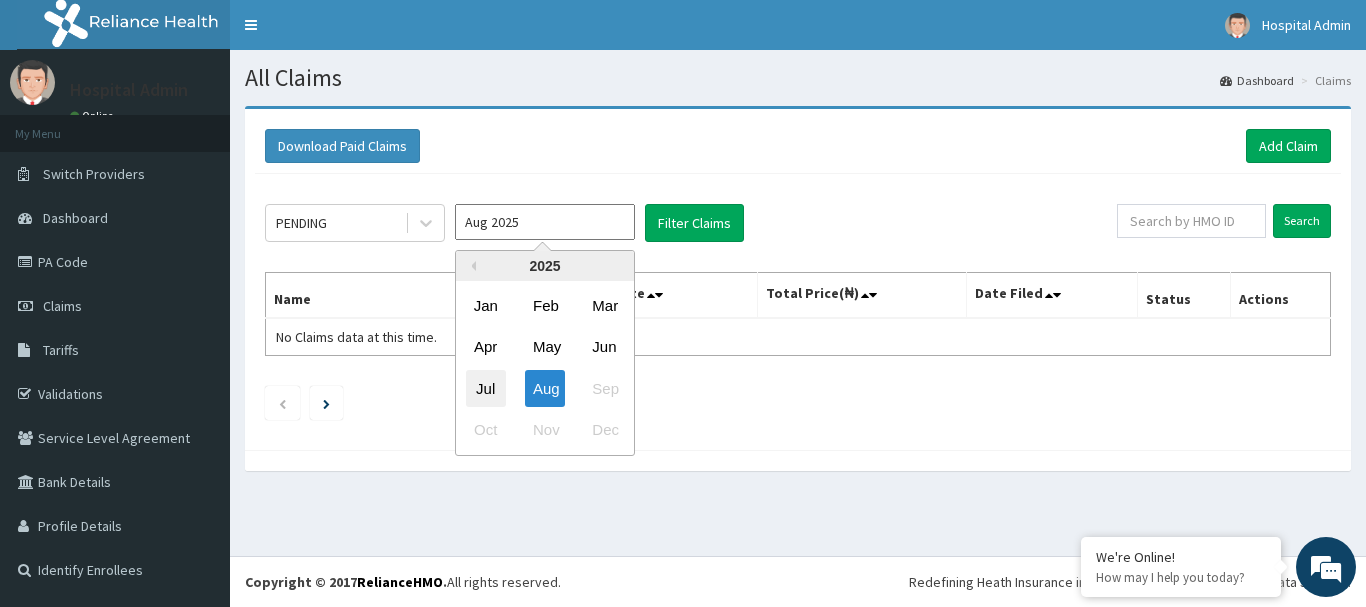 click on "Jul" at bounding box center [486, 388] 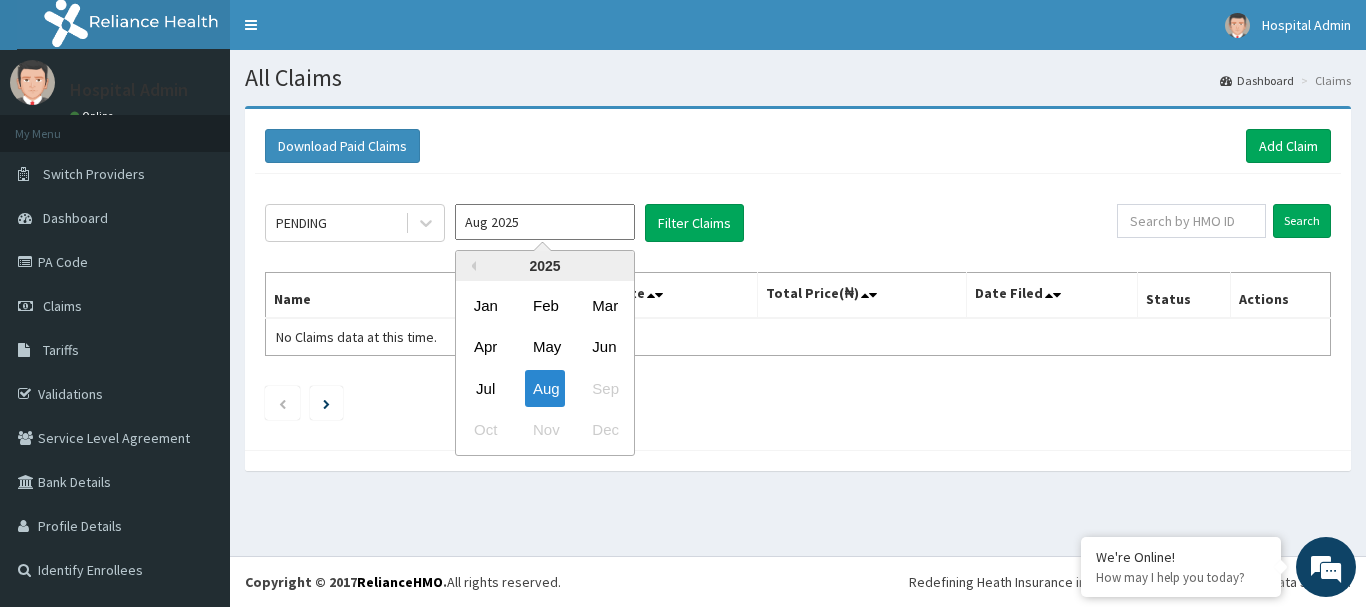 type on "Jul 2025" 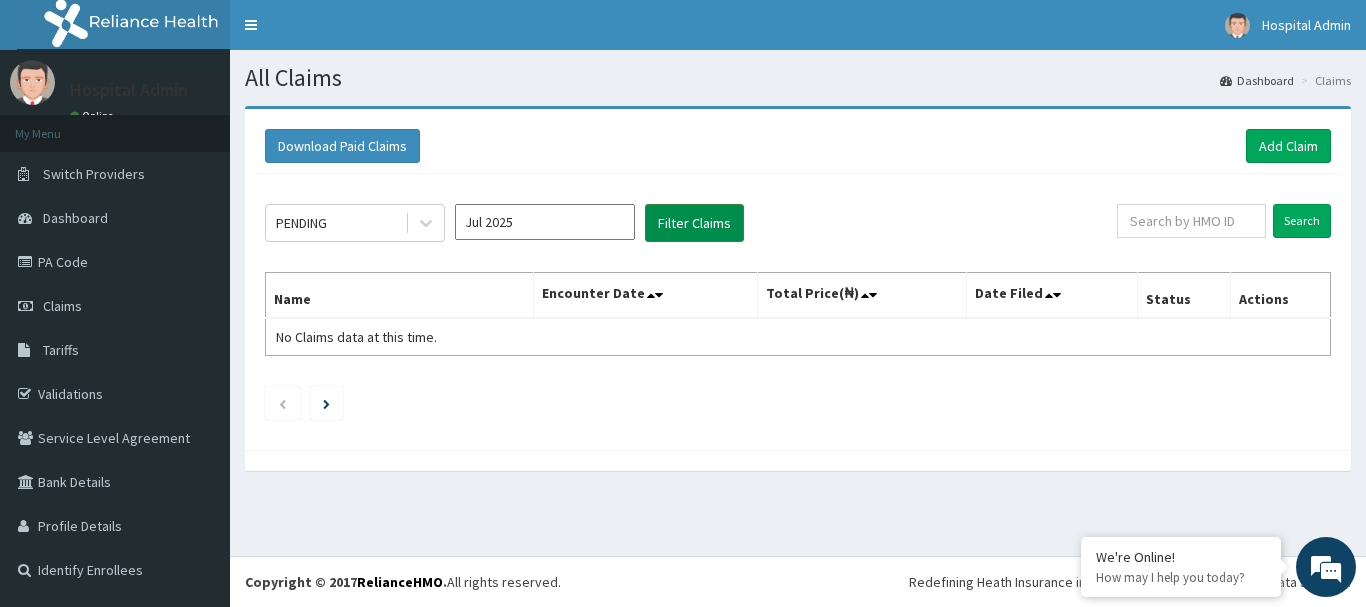 click on "Filter Claims" at bounding box center [694, 223] 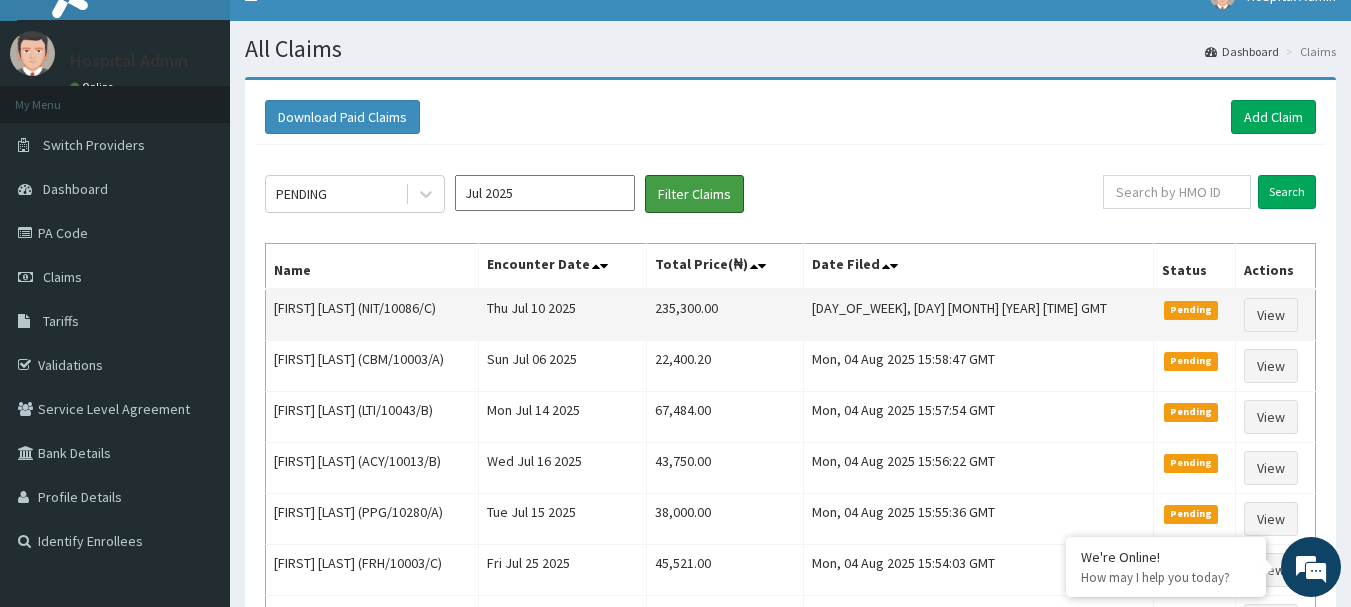 scroll, scrollTop: 27, scrollLeft: 0, axis: vertical 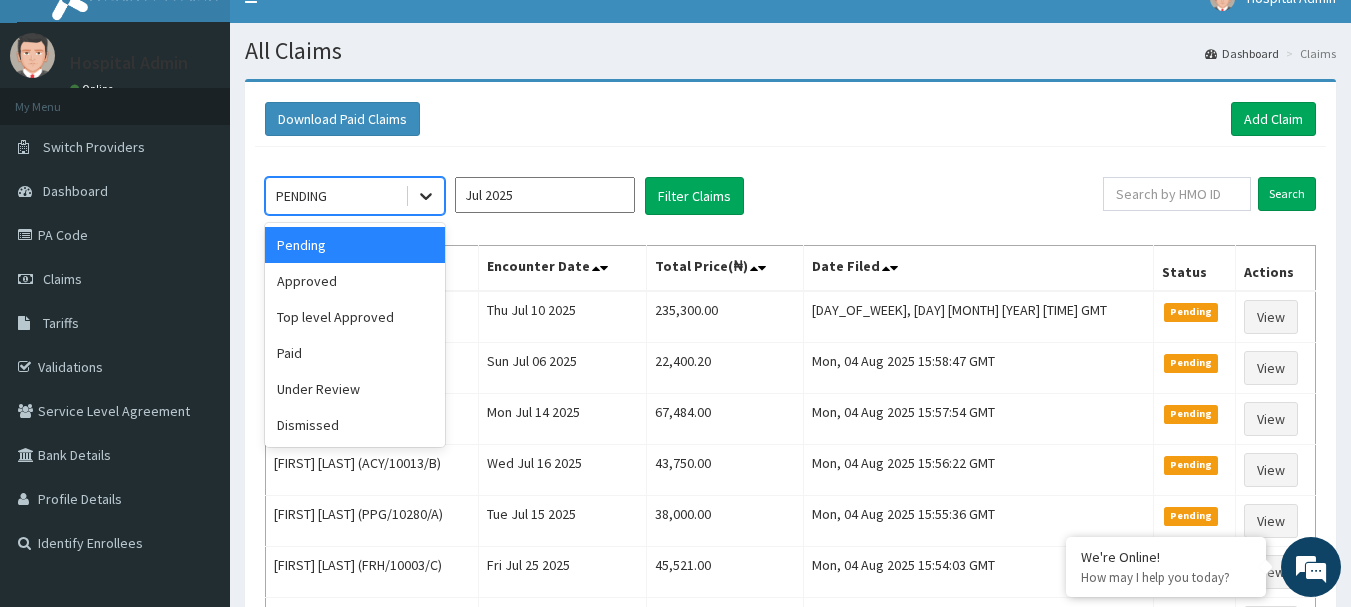 click 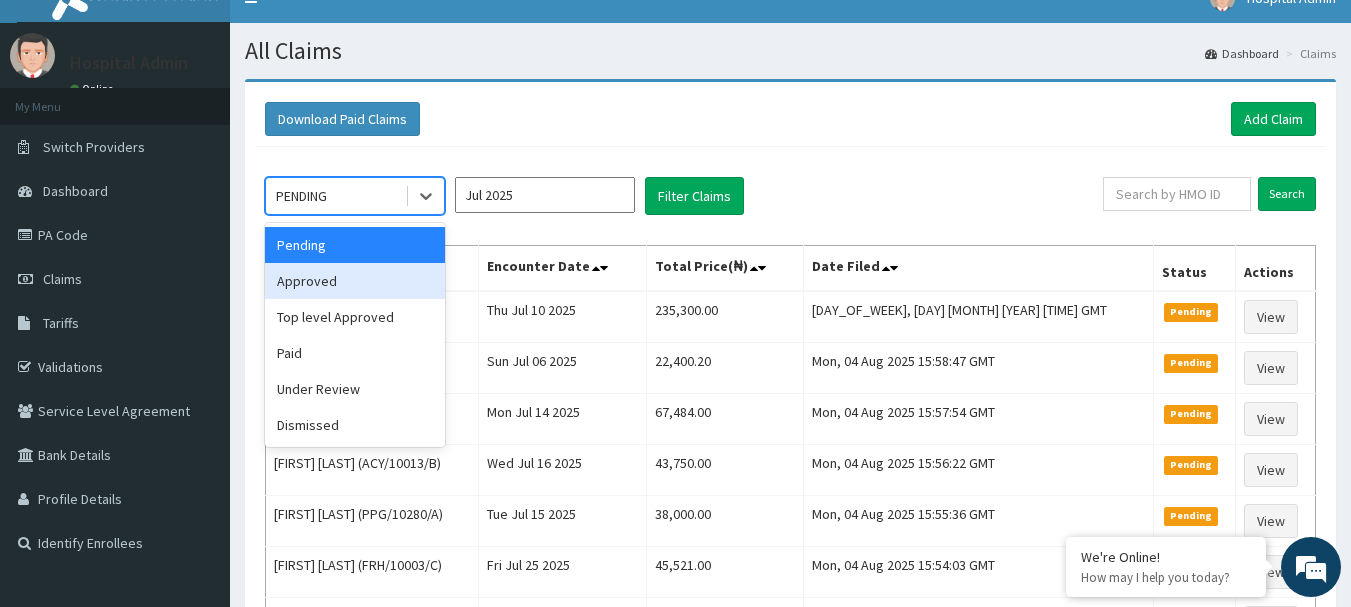 click on "Approved" at bounding box center [355, 281] 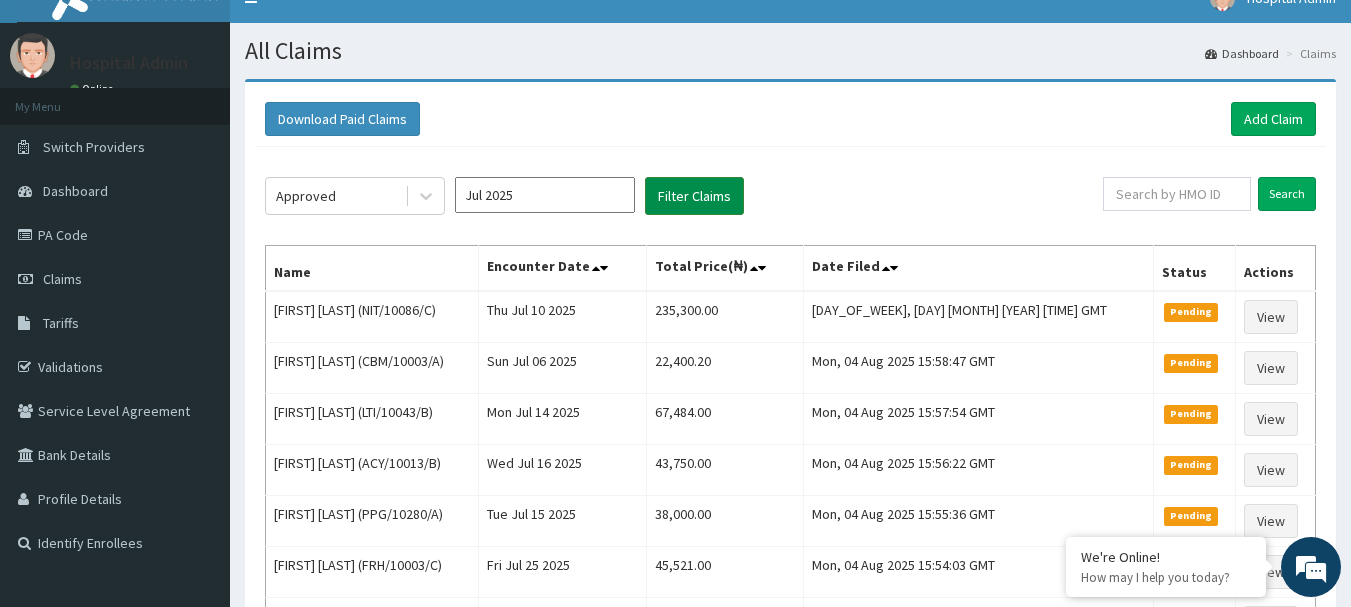 click on "Filter Claims" at bounding box center (694, 196) 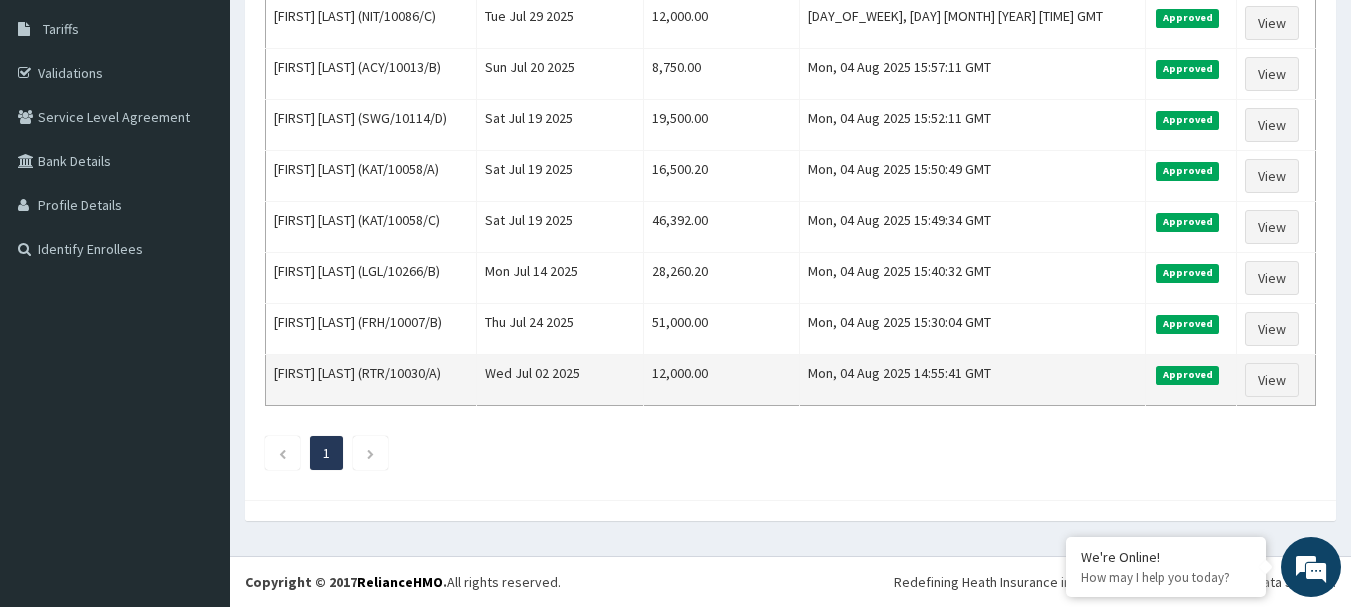 scroll, scrollTop: 221, scrollLeft: 0, axis: vertical 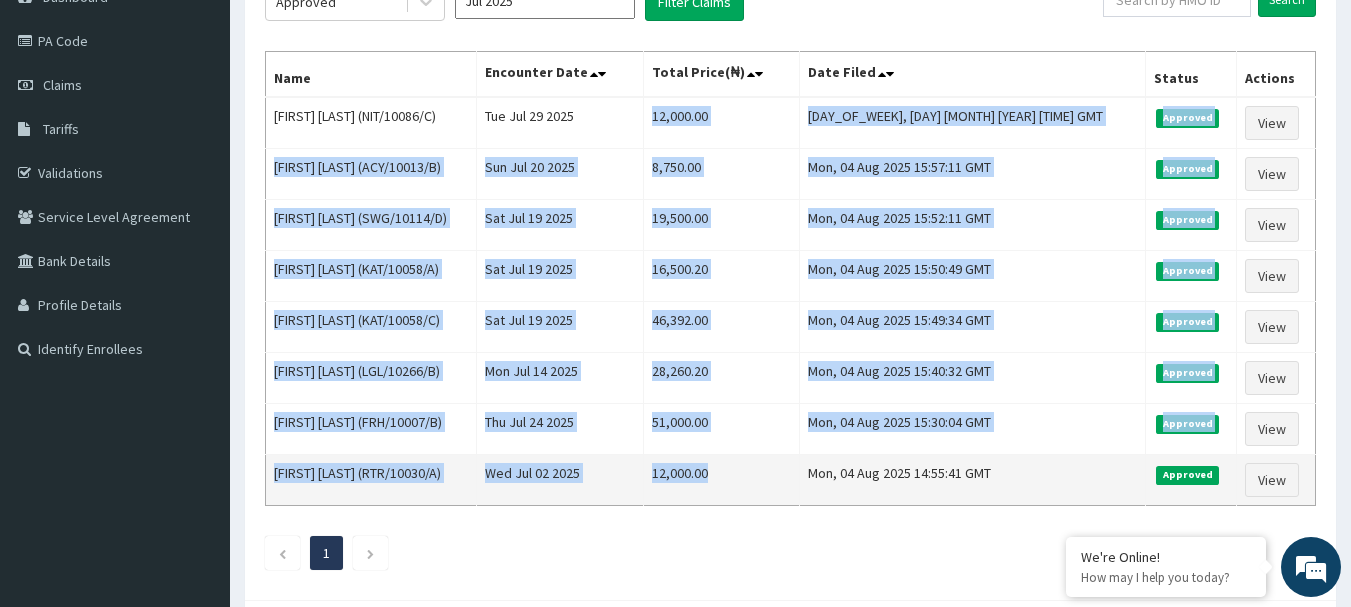 drag, startPoint x: 748, startPoint y: 115, endPoint x: 852, endPoint y: 467, distance: 367.04224 